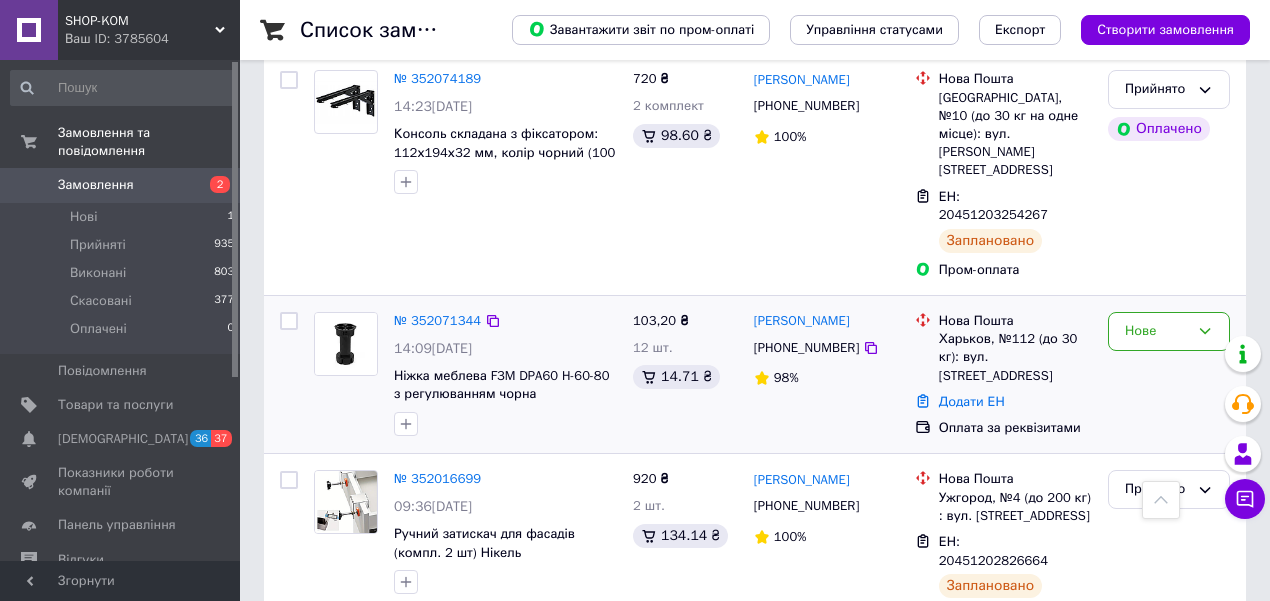 scroll, scrollTop: 400, scrollLeft: 0, axis: vertical 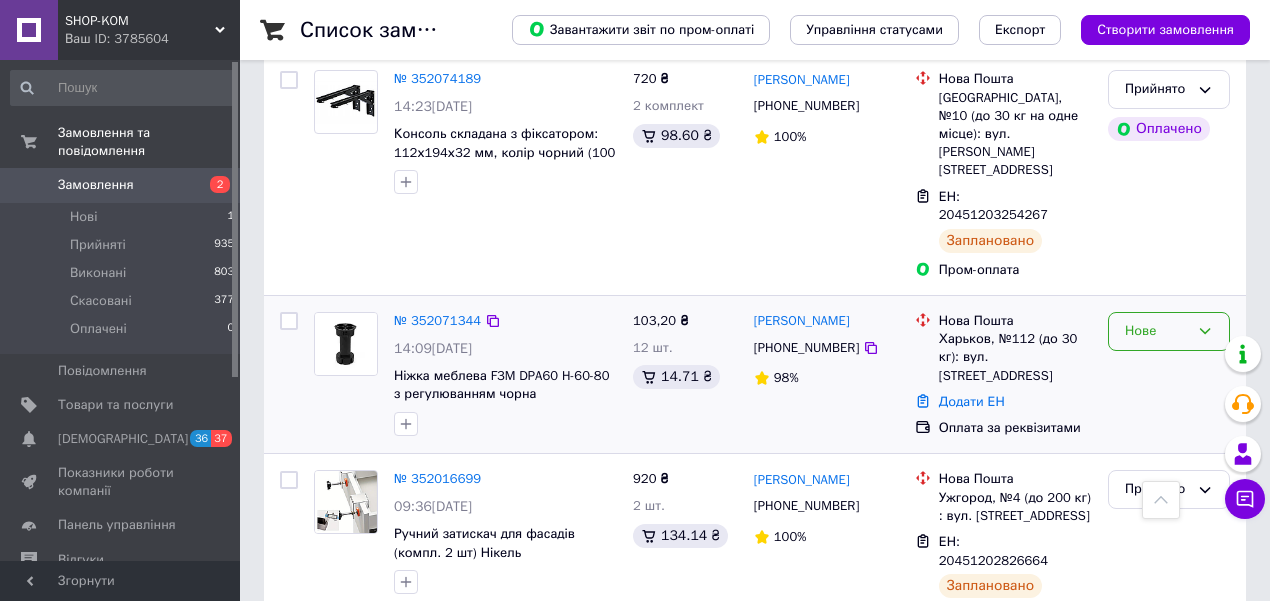 click on "Нове" at bounding box center [1157, 331] 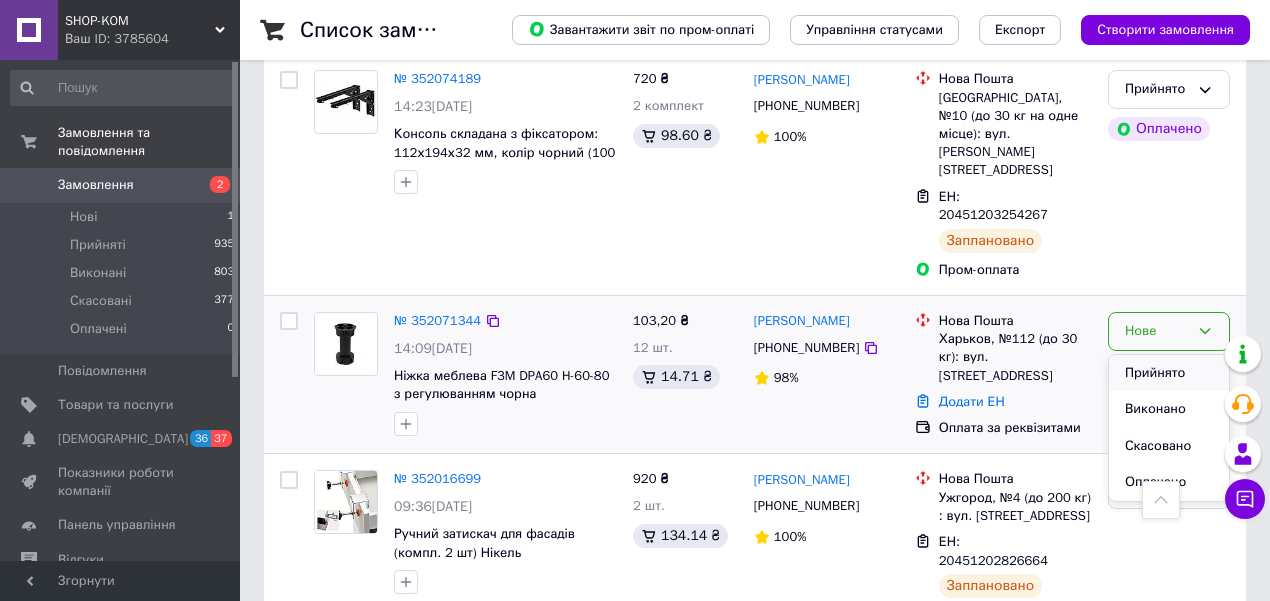 drag, startPoint x: 1176, startPoint y: 302, endPoint x: 843, endPoint y: 308, distance: 333.05405 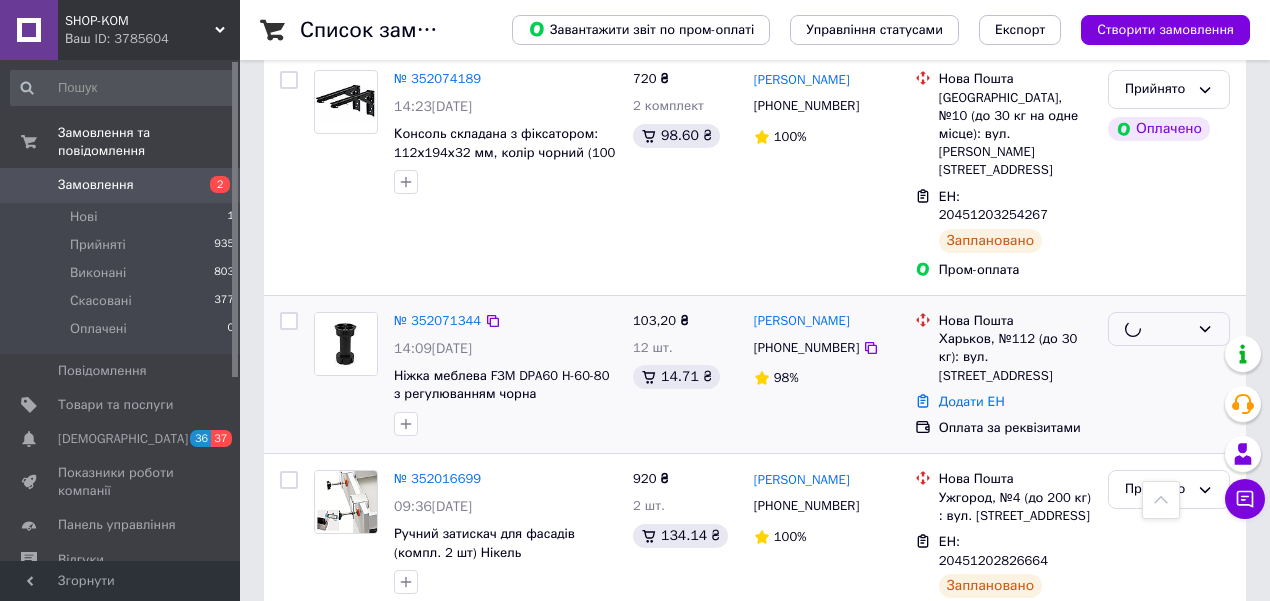 click on "14:09[DATE]" at bounding box center (505, 349) 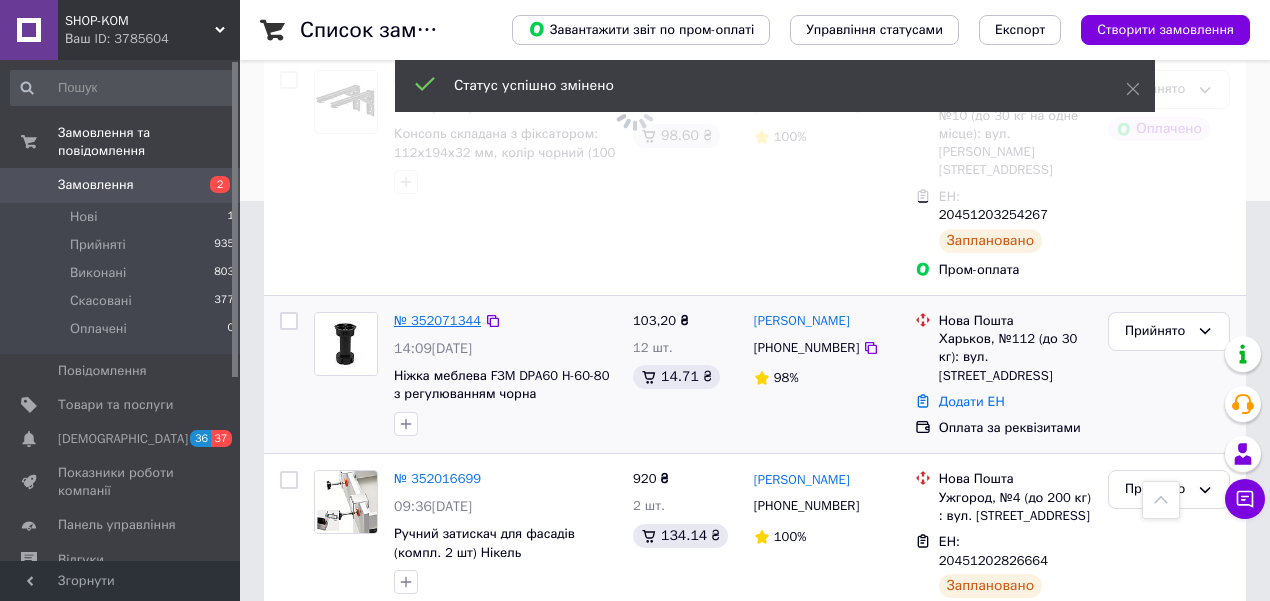 click on "№ 352071344" at bounding box center (437, 320) 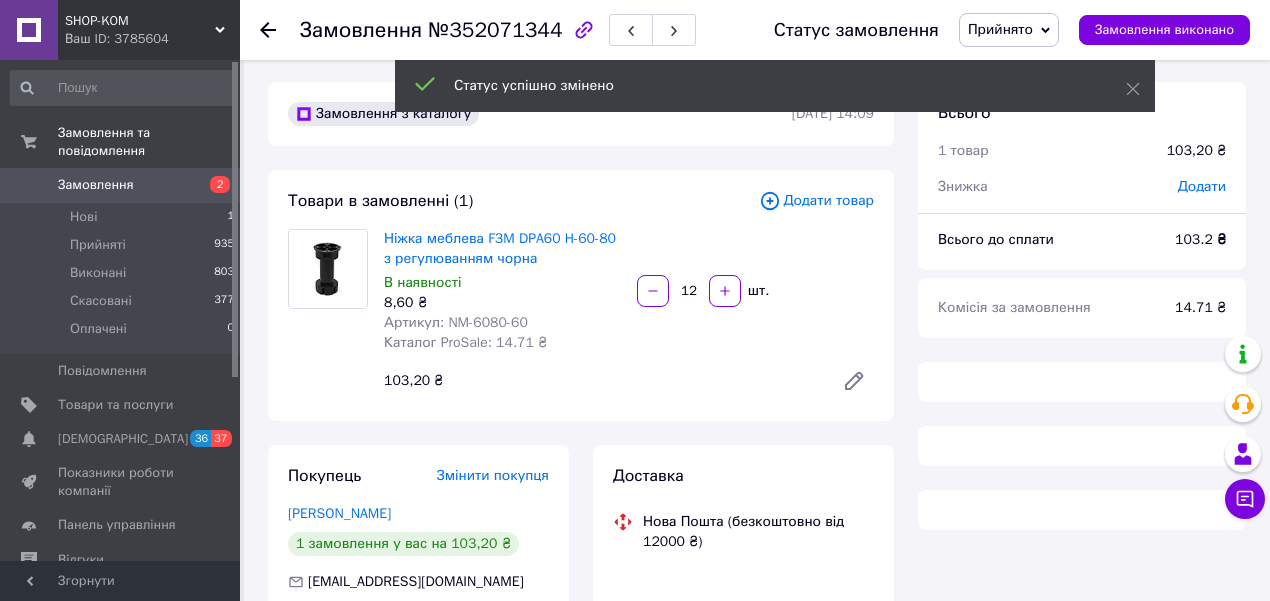 scroll, scrollTop: 0, scrollLeft: 0, axis: both 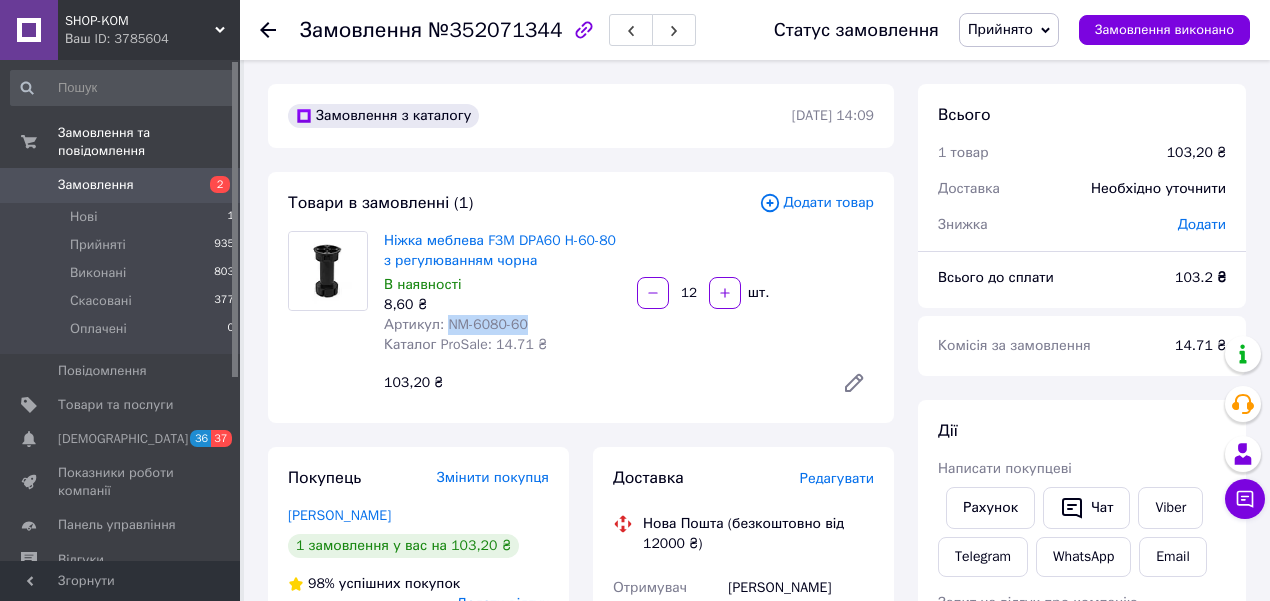 drag, startPoint x: 444, startPoint y: 326, endPoint x: 539, endPoint y: 322, distance: 95.084175 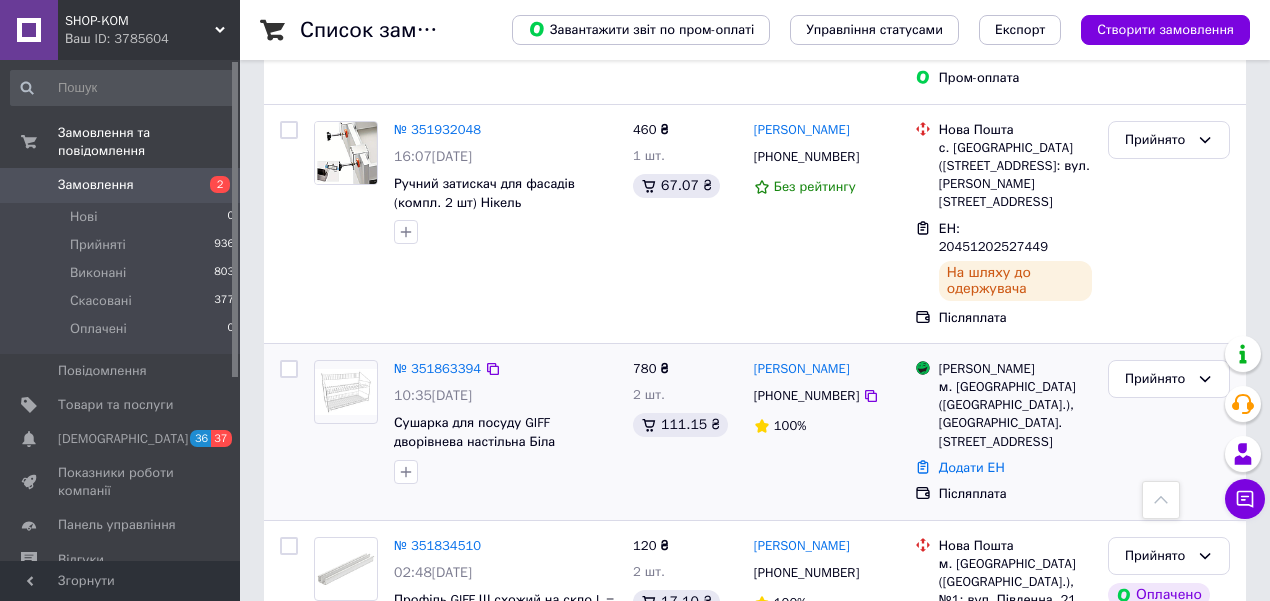 scroll, scrollTop: 1666, scrollLeft: 0, axis: vertical 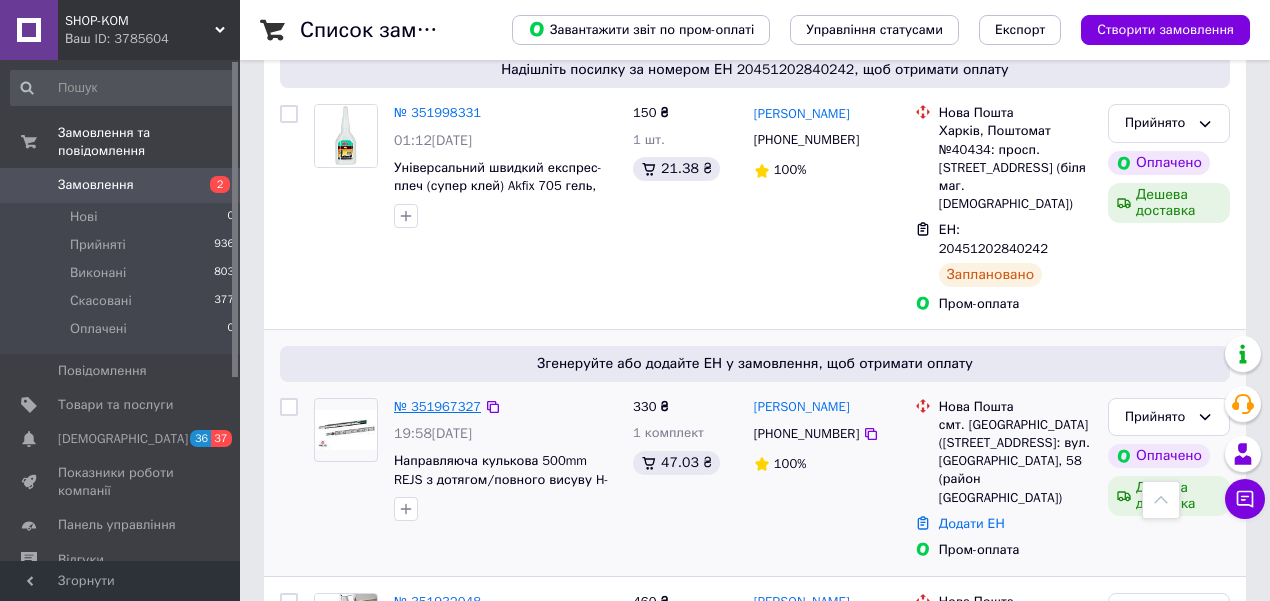 click on "№ 351967327" at bounding box center (437, 406) 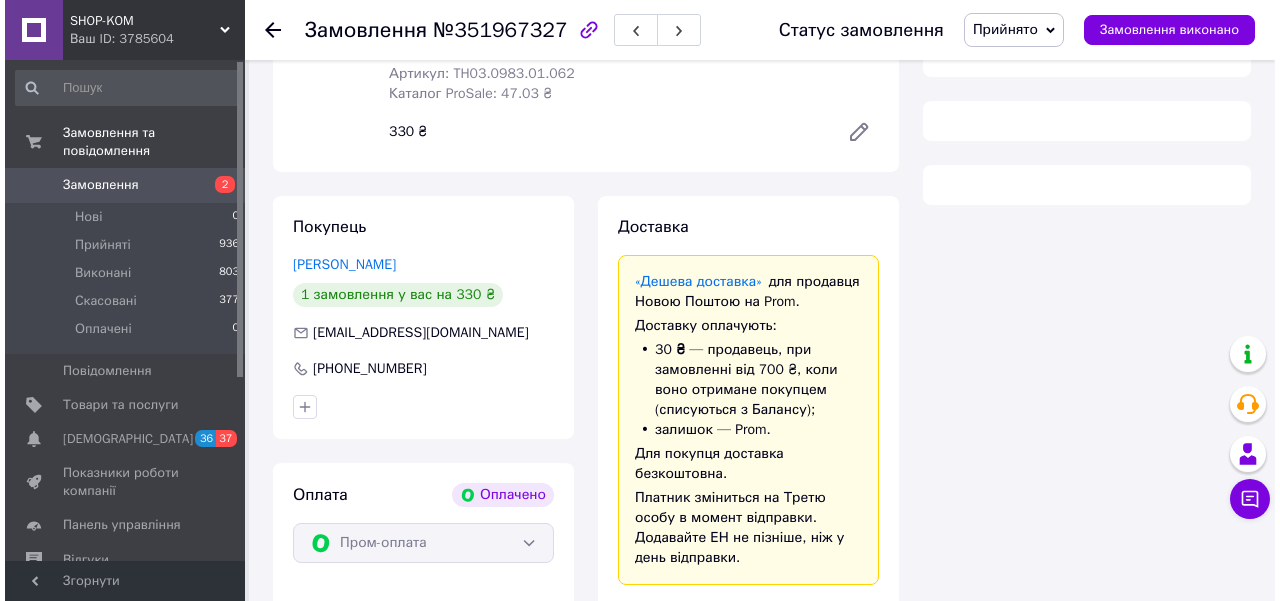 scroll, scrollTop: 94, scrollLeft: 0, axis: vertical 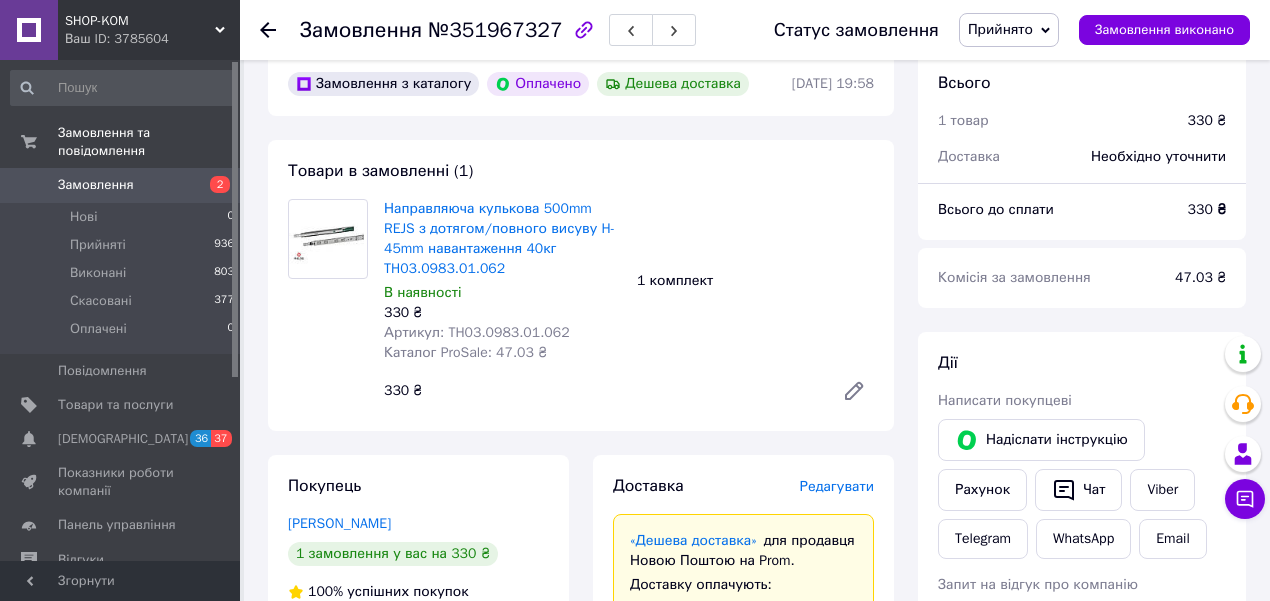 click on "Редагувати" at bounding box center [837, 486] 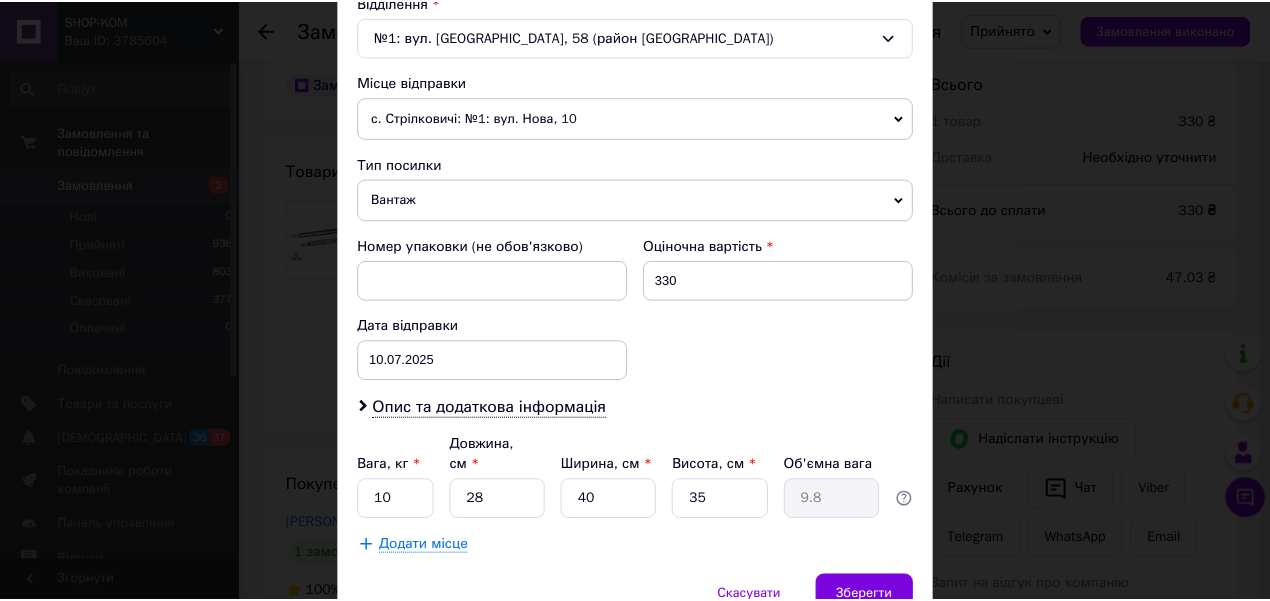 scroll, scrollTop: 718, scrollLeft: 0, axis: vertical 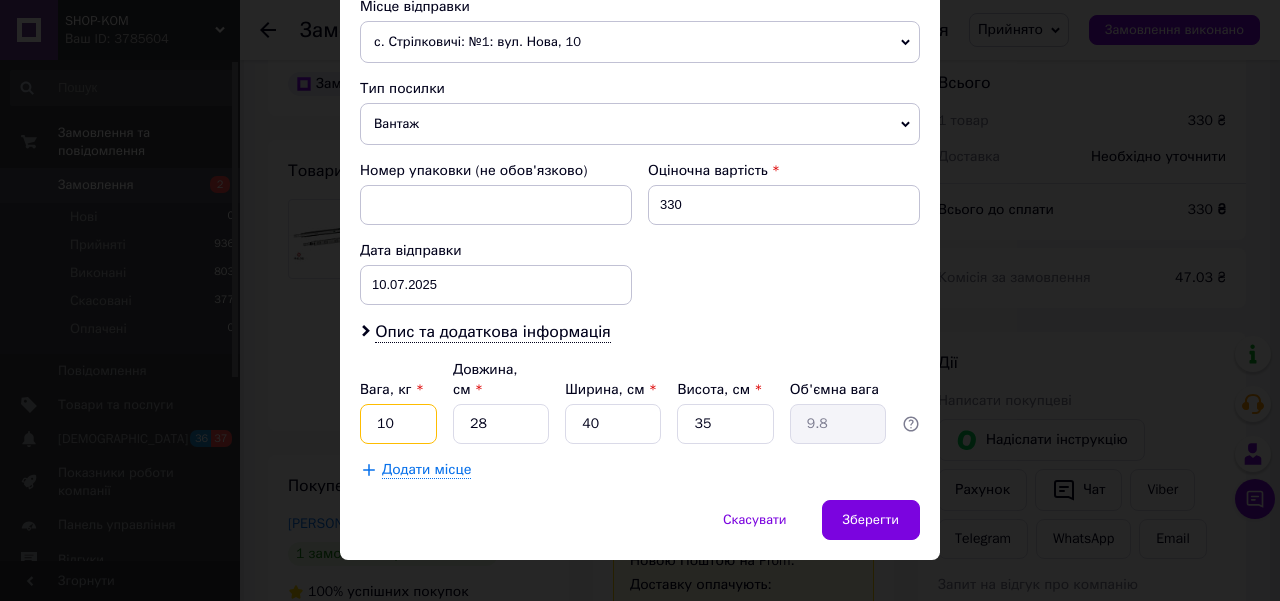 click on "10" at bounding box center (398, 424) 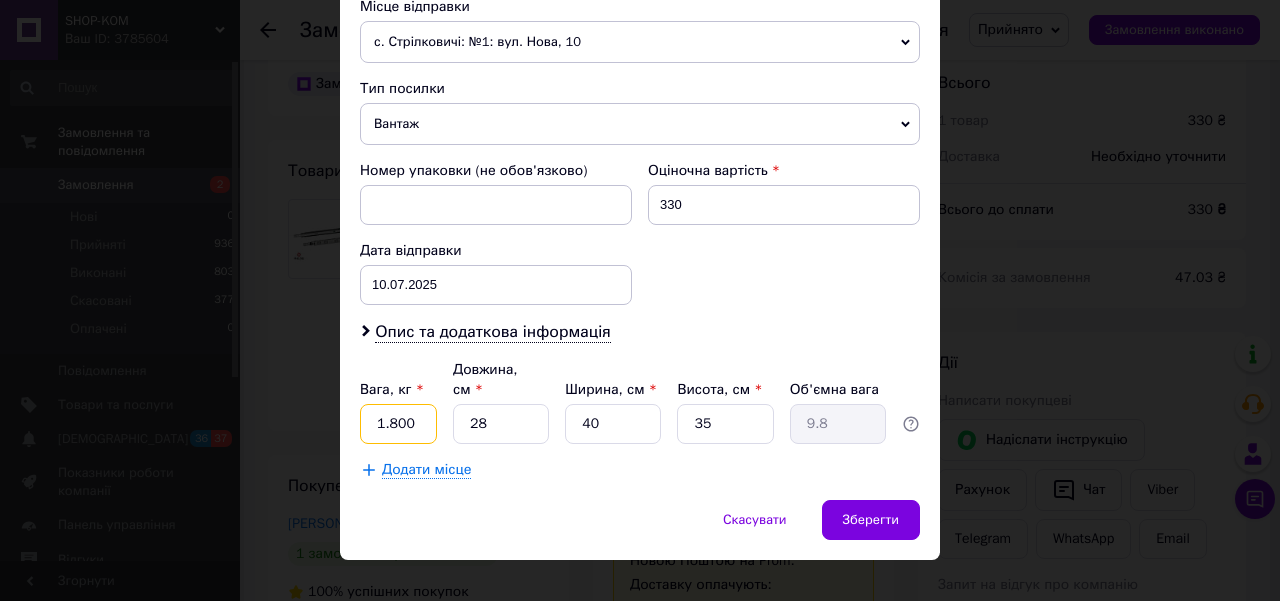 type on "1.800" 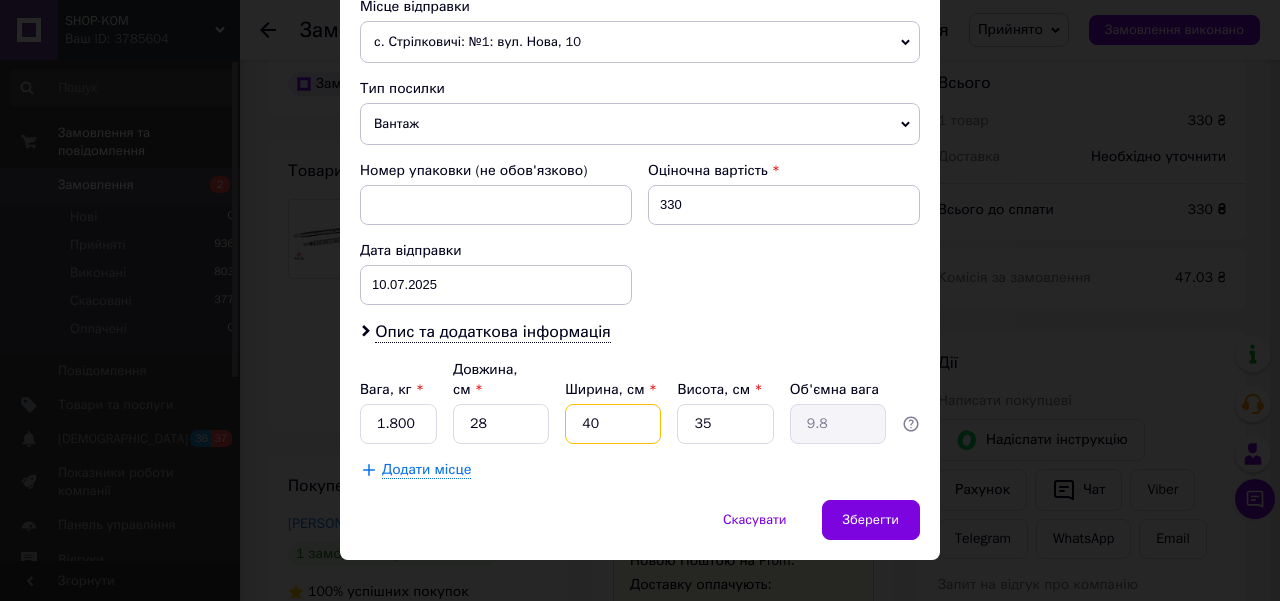 click on "Вага, кг   * 1.800 Довжина, см   * 28 Ширина, см   * 40 Висота, см   * 35 Об'ємна вага 9.8" at bounding box center (640, 402) 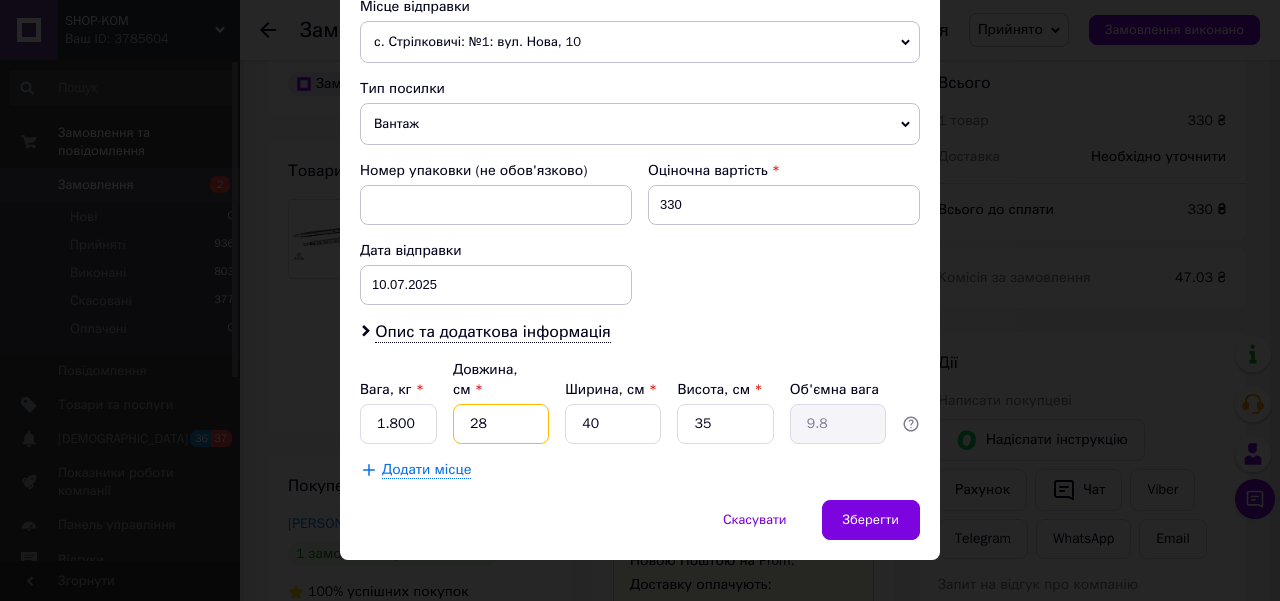 click on "28" at bounding box center (501, 424) 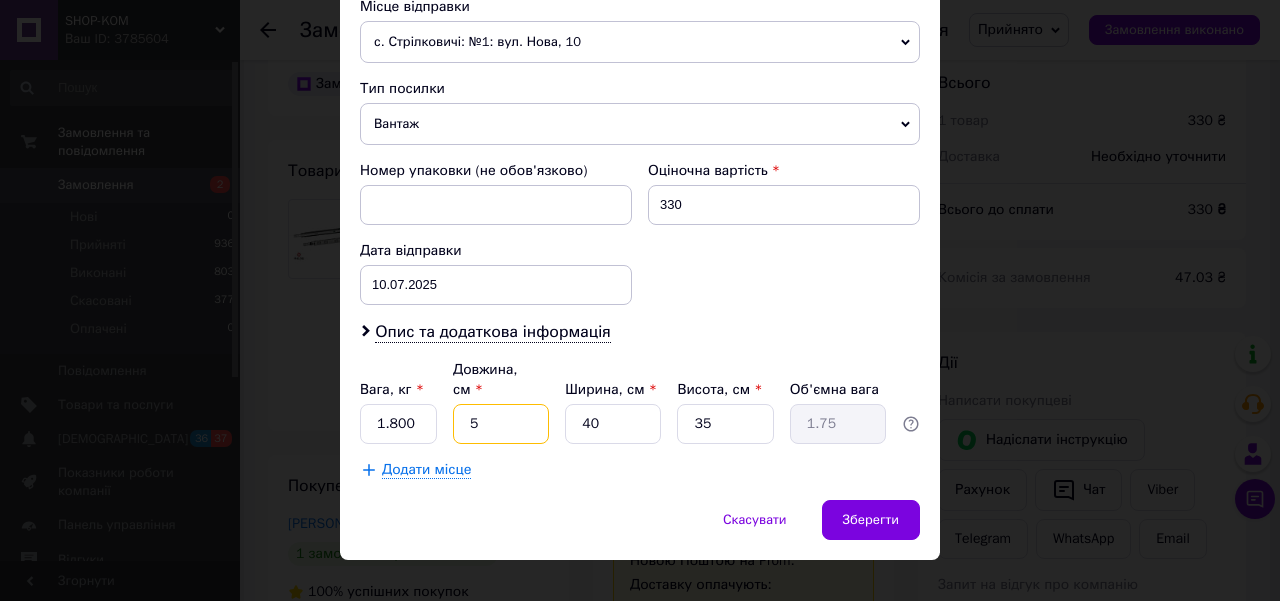 type on "52" 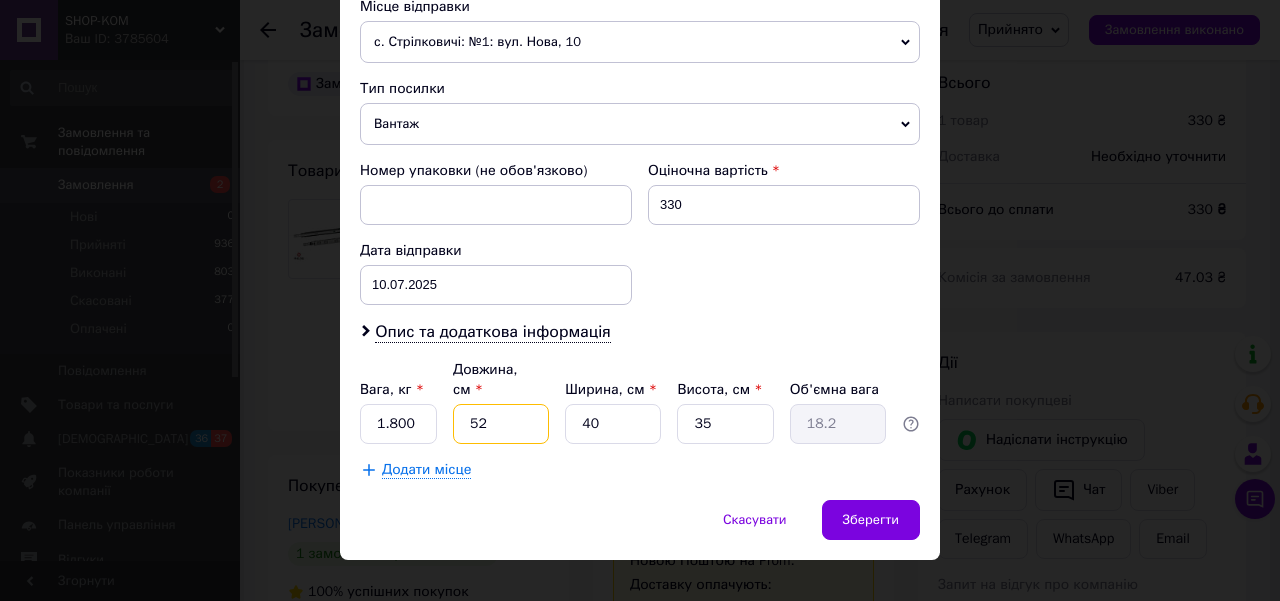 type on "52" 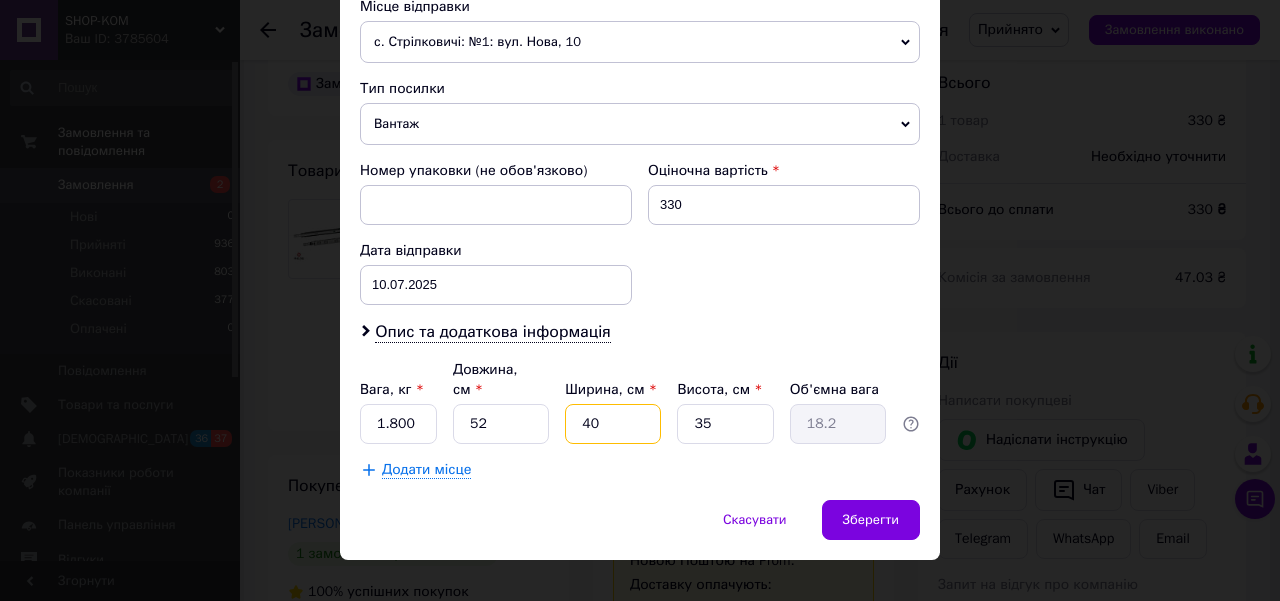 click on "40" at bounding box center (613, 424) 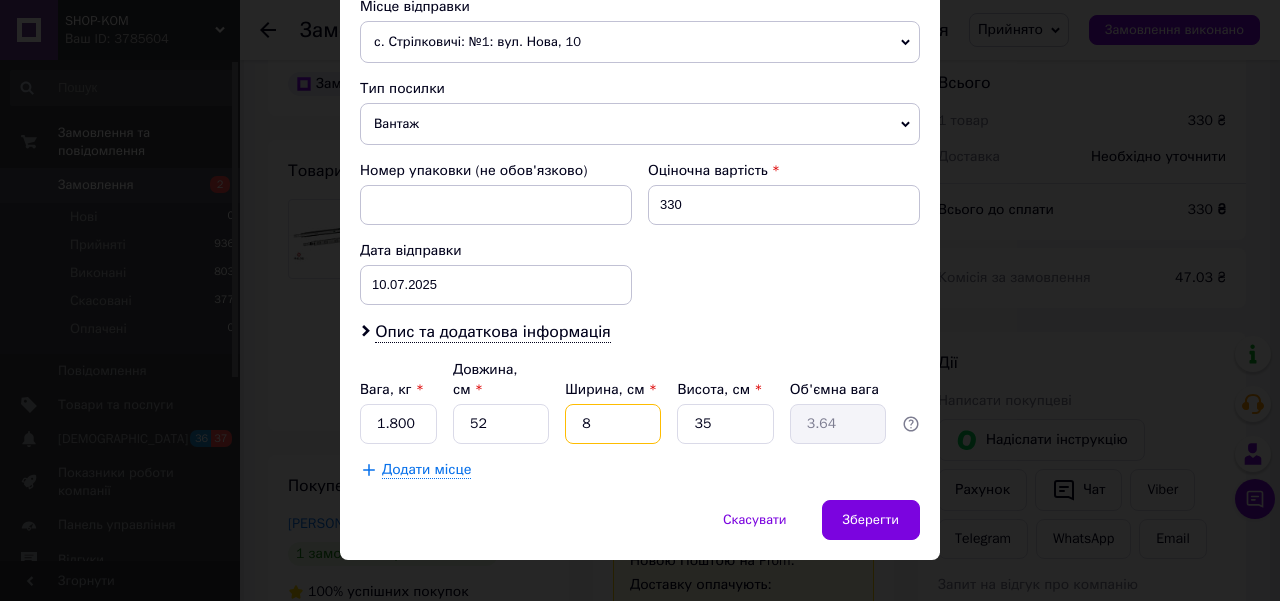 type on "8" 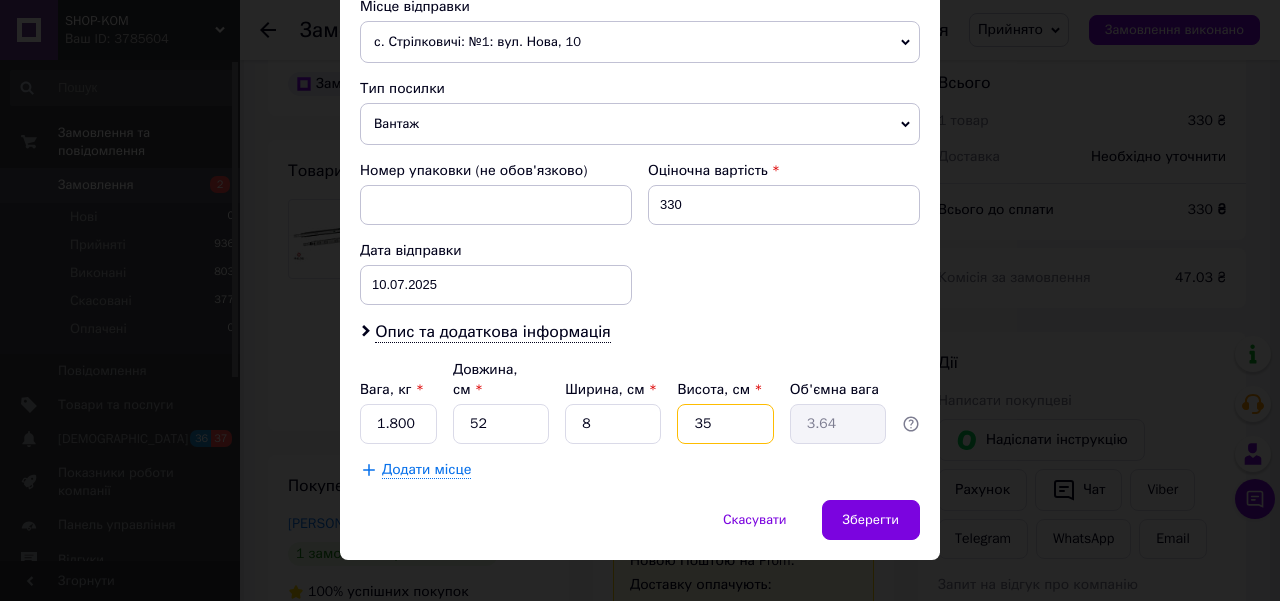 click on "35" at bounding box center (725, 424) 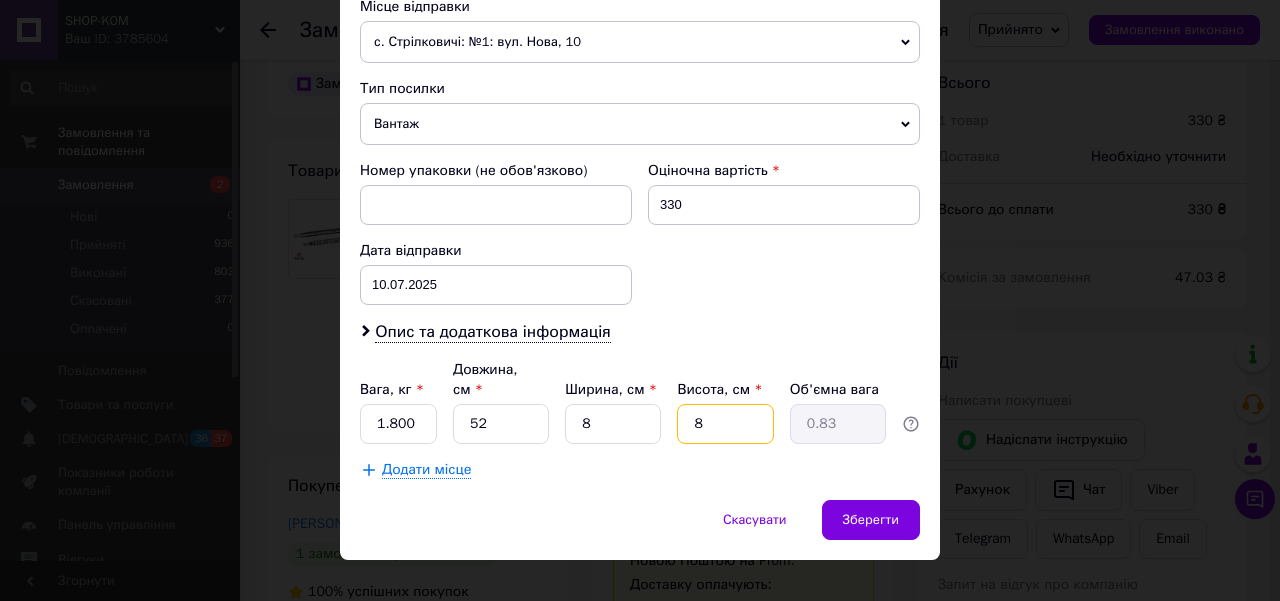 type on "8" 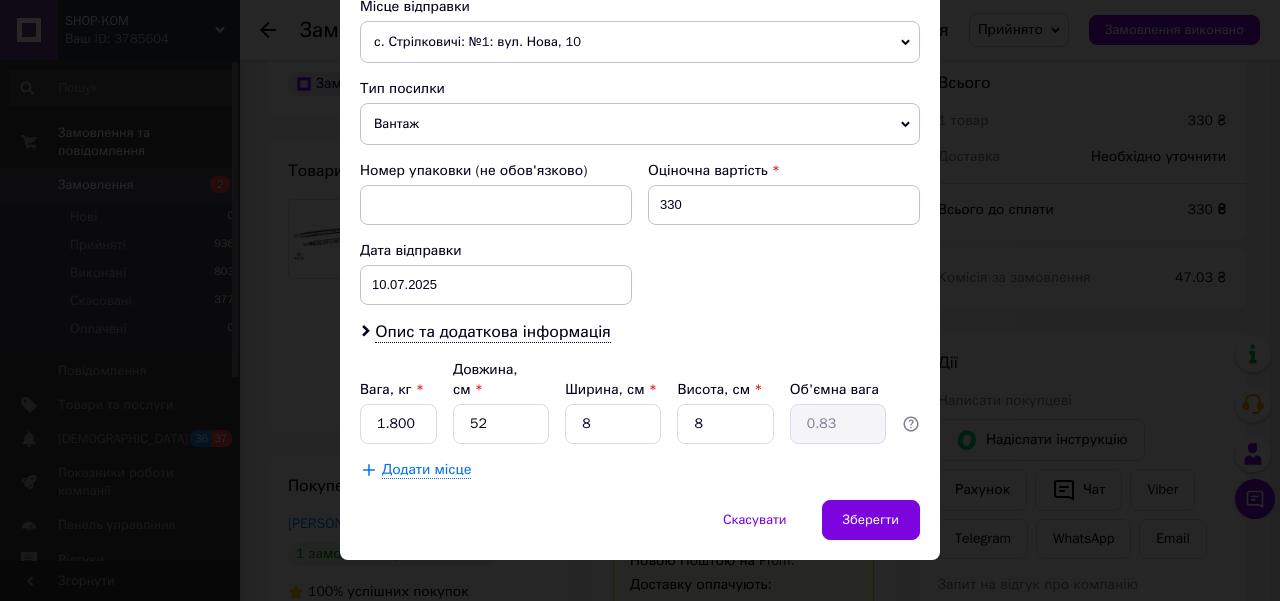 drag, startPoint x: 938, startPoint y: 508, endPoint x: 900, endPoint y: 488, distance: 42.941822 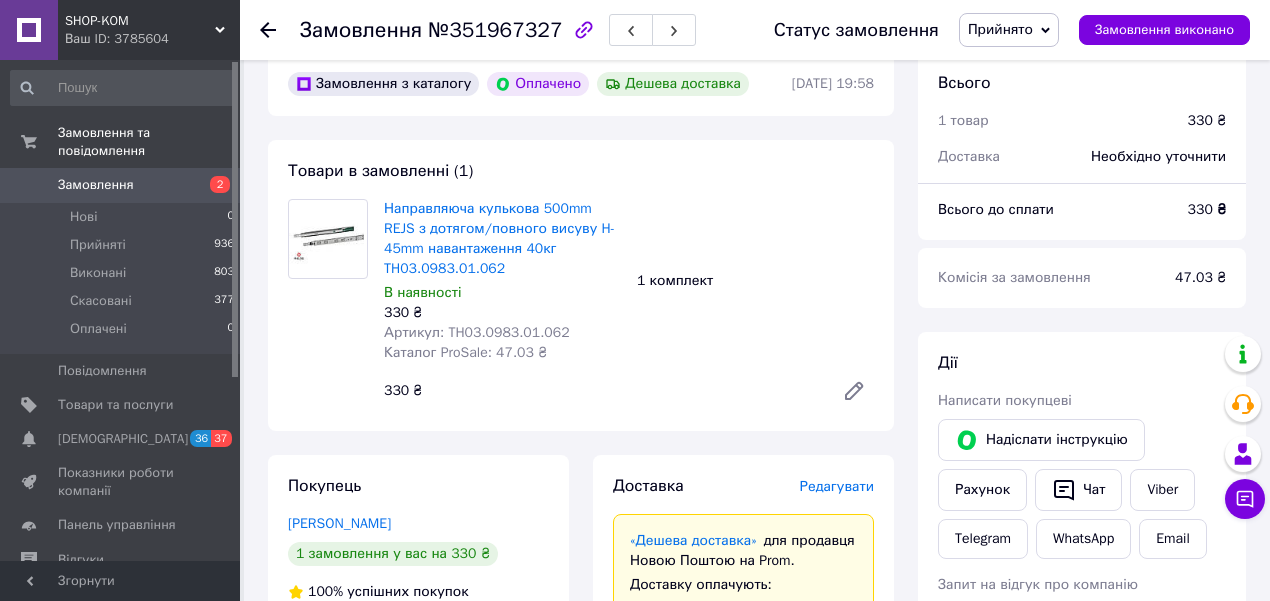click on "Доставка Редагувати «Дешева доставка»   для продавця [GEOGRAPHIC_DATA] на Prom. Доставку оплачують: 30 ₴   — продавець , при замовленні від 700 ₴, коли воно отримане покупцем (списуються з Балансу); залишок — Prom. Для покупця доставка безкоштовна. Платник зміниться на Третю особу в момент відправки. Додавайте ЕН не пізніше, ніж у день відправки. Нова Пошта (безкоштовно від 12000 ₴) Отримувач [PERSON_NAME] Телефон отримувача [PHONE_NUMBER] [GEOGRAPHIC_DATA] смт. [GEOGRAPHIC_DATA] ([STREET_ADDRESS]: вул. [GEOGRAPHIC_DATA], 58 (район [GEOGRAPHIC_DATA]) Дата відправки [DATE] Платник   Отримувач 330 ₴ 330" at bounding box center [743, 984] 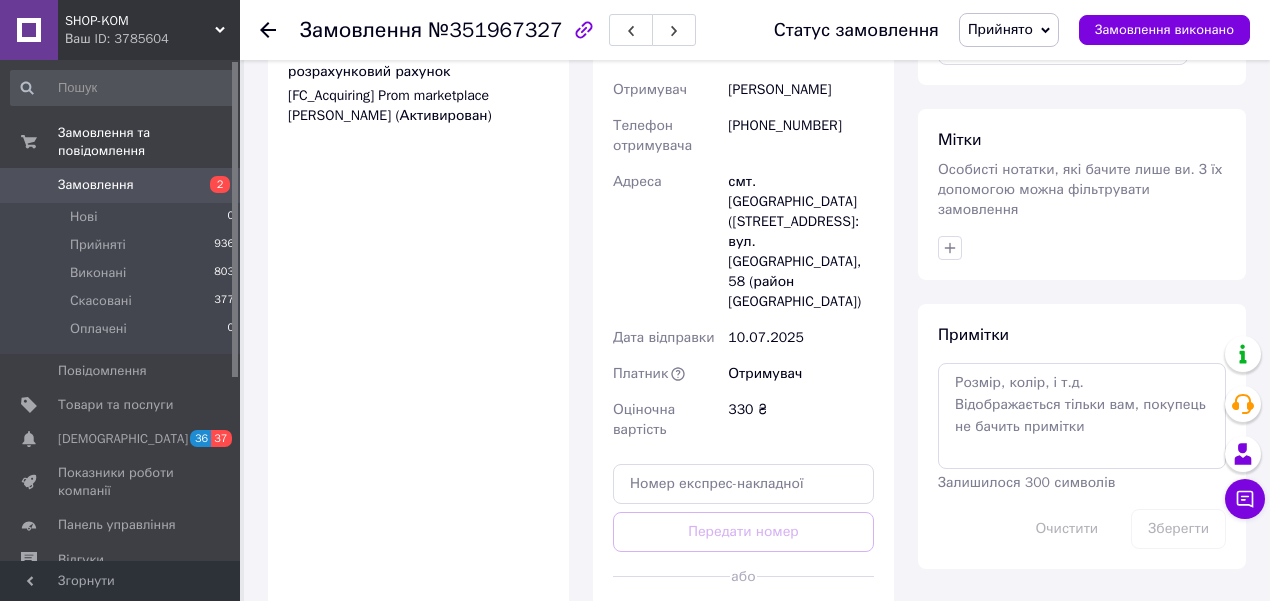 scroll, scrollTop: 1094, scrollLeft: 0, axis: vertical 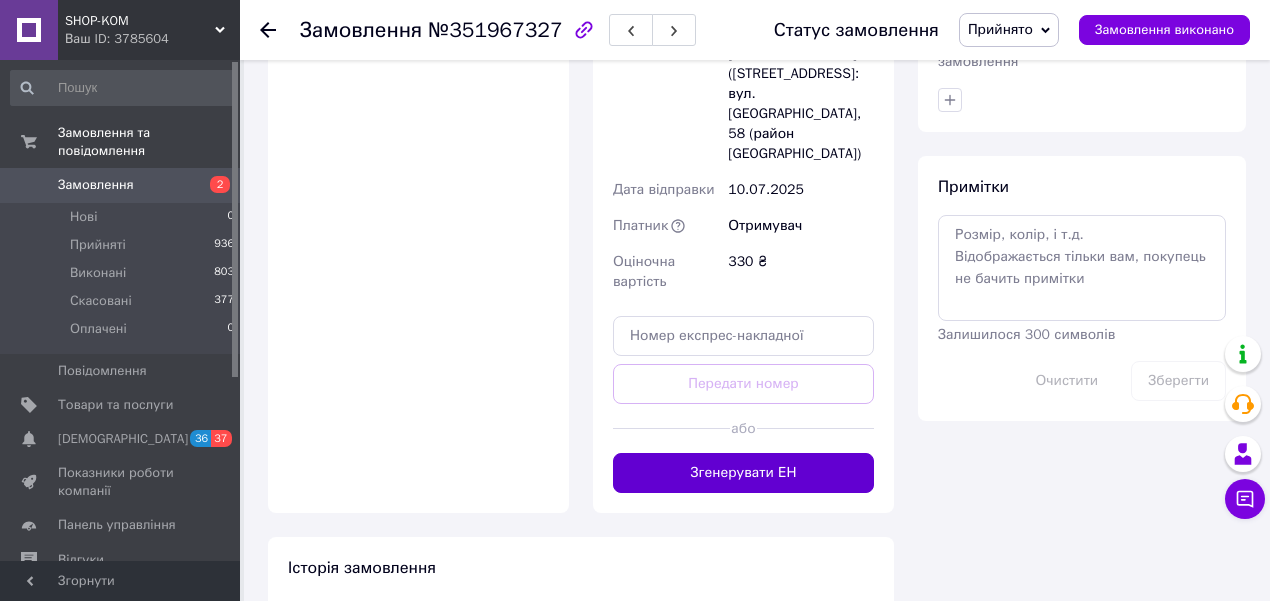 click on "Згенерувати ЕН" at bounding box center [743, 473] 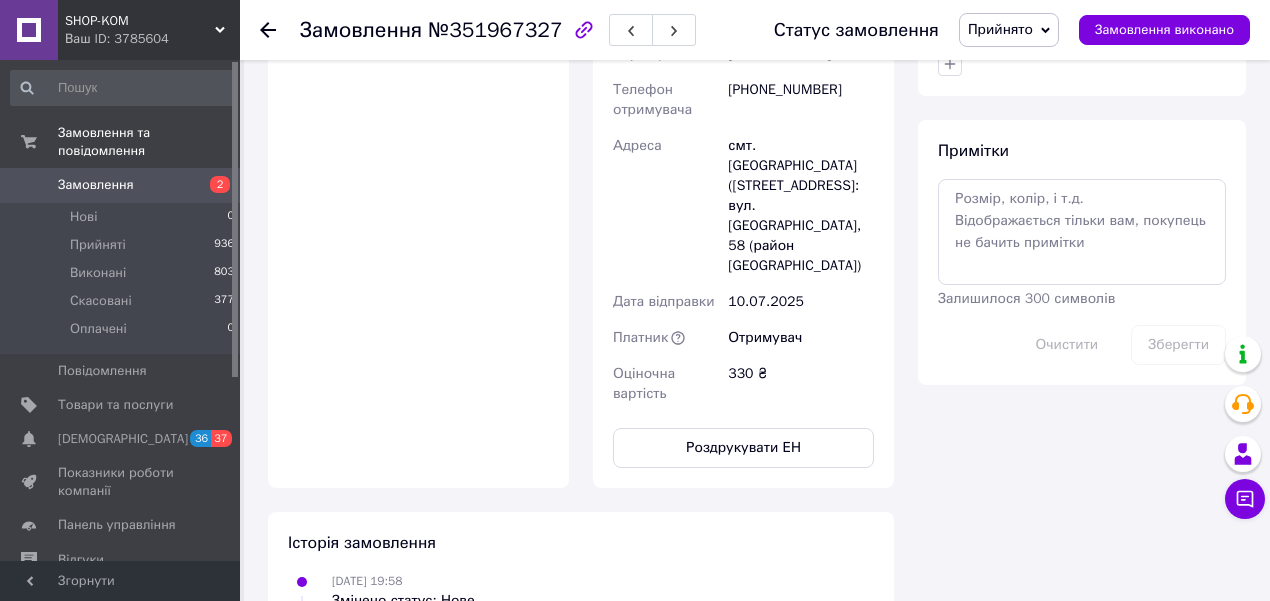 click on "Роздрукувати ЕН" at bounding box center (743, 448) 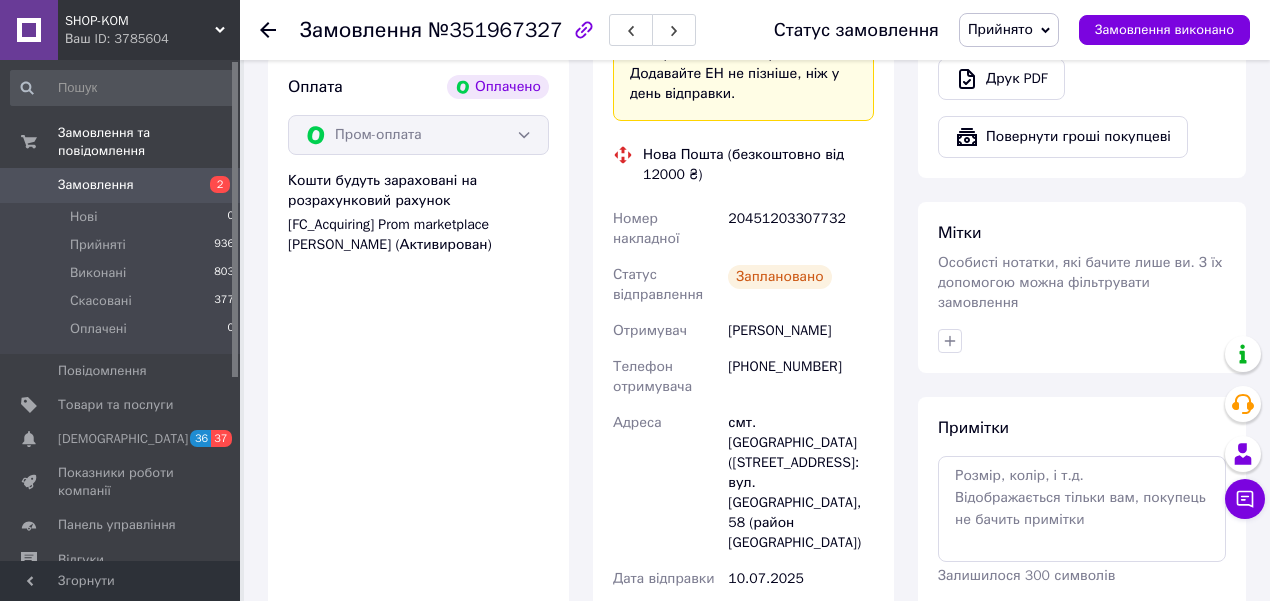 scroll, scrollTop: 961, scrollLeft: 0, axis: vertical 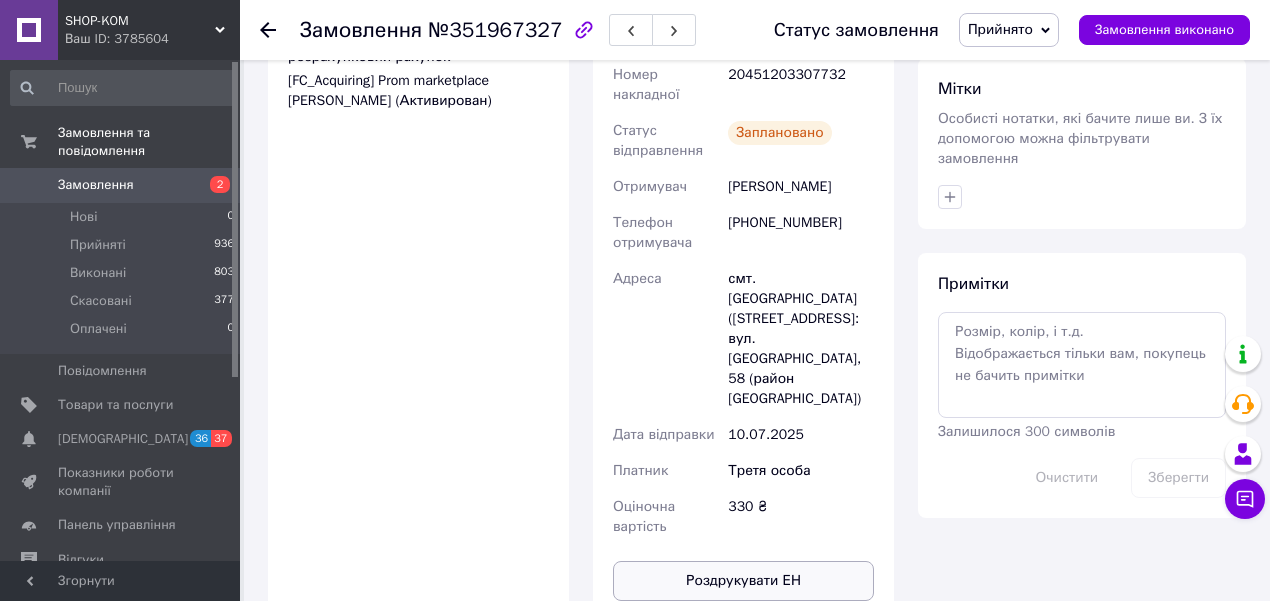 click on "Роздрукувати ЕН" at bounding box center [743, 581] 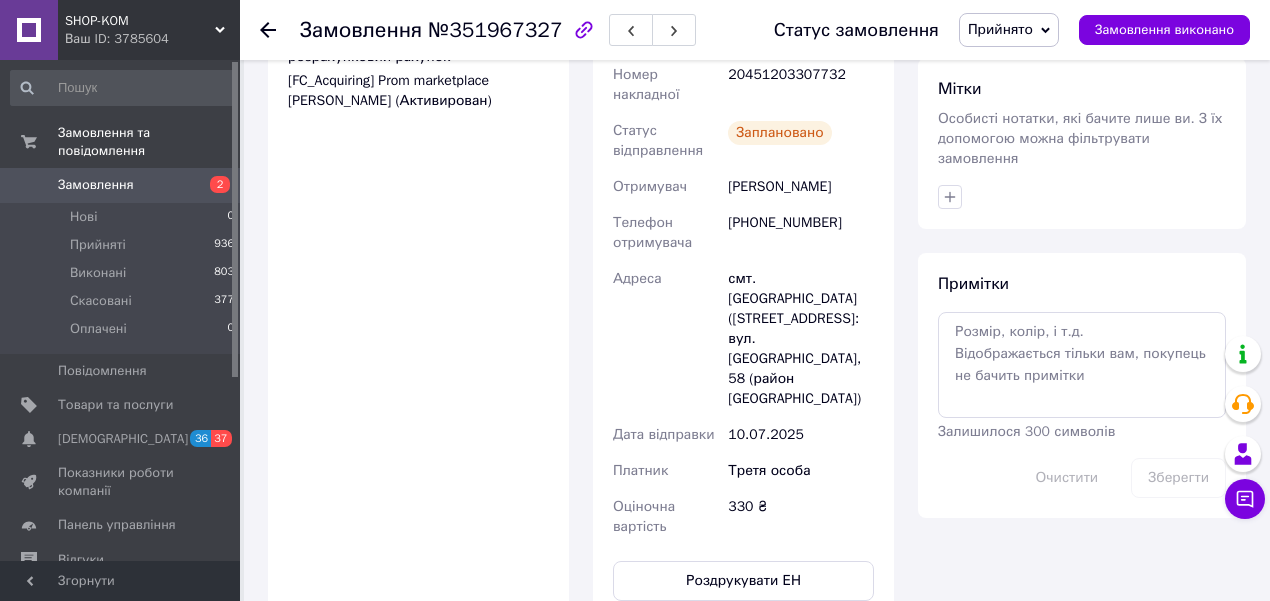 click on "Замовлення" at bounding box center (121, 185) 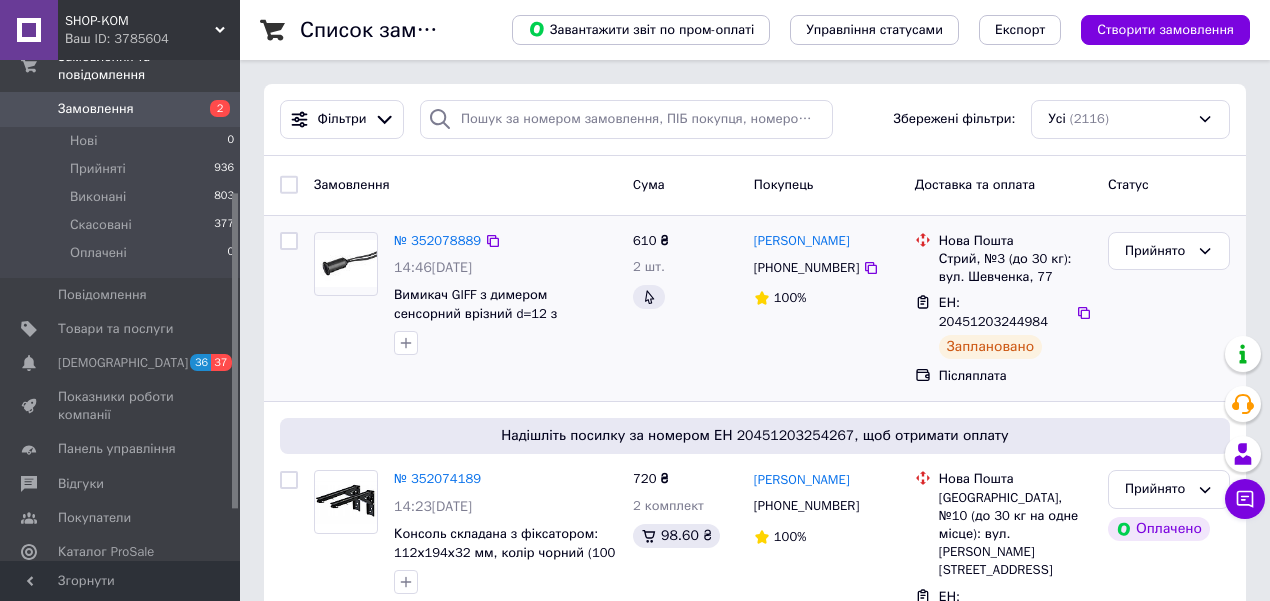 scroll, scrollTop: 266, scrollLeft: 0, axis: vertical 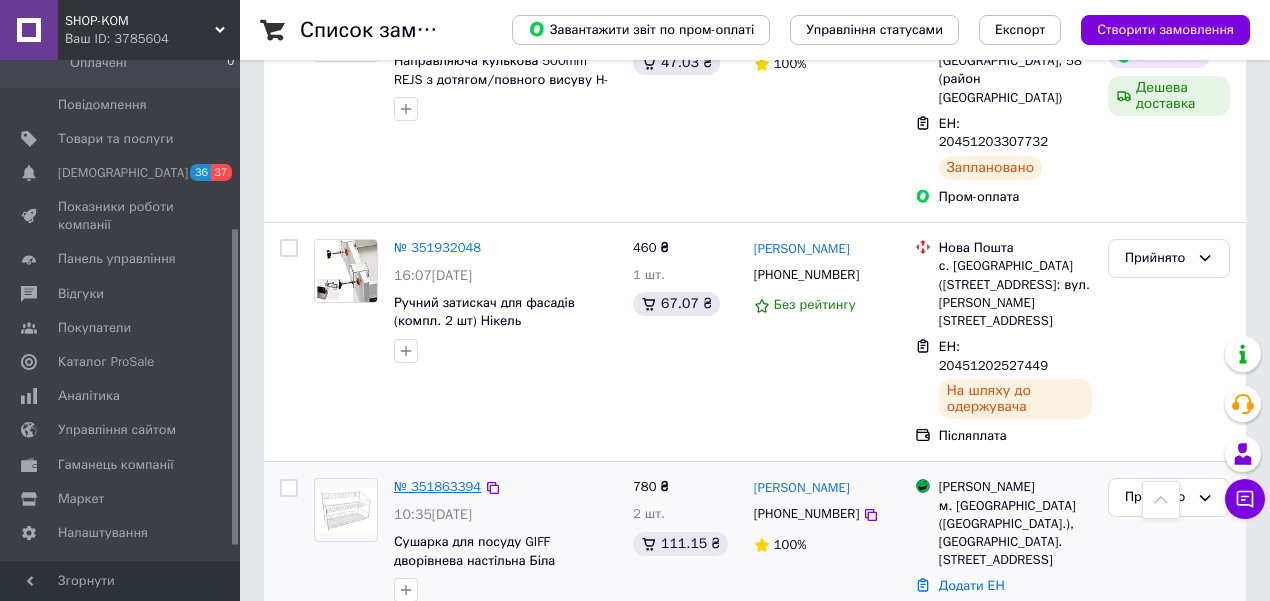 click on "№ 351863394" at bounding box center [437, 486] 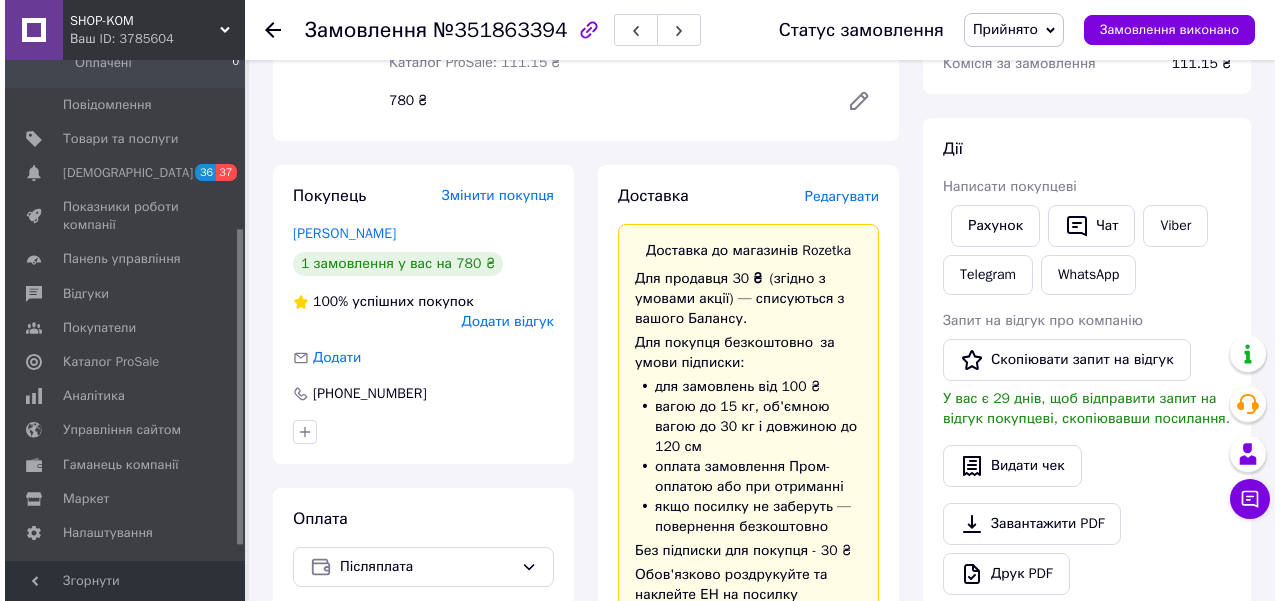 scroll, scrollTop: 118, scrollLeft: 0, axis: vertical 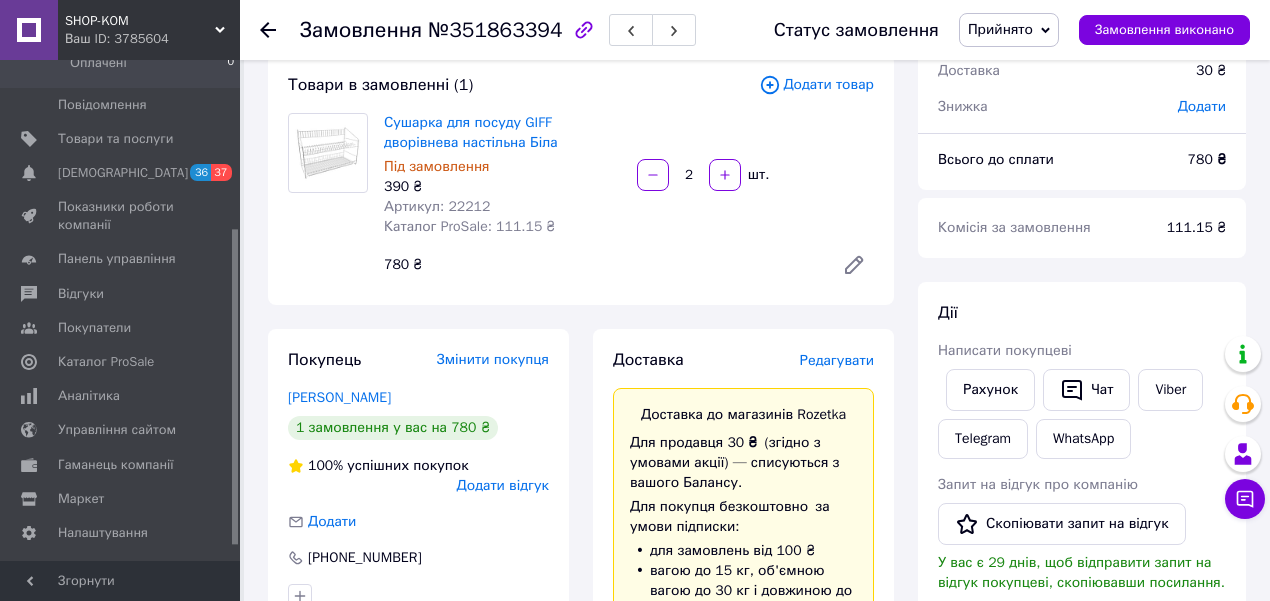 drag, startPoint x: 846, startPoint y: 349, endPoint x: 845, endPoint y: 360, distance: 11.045361 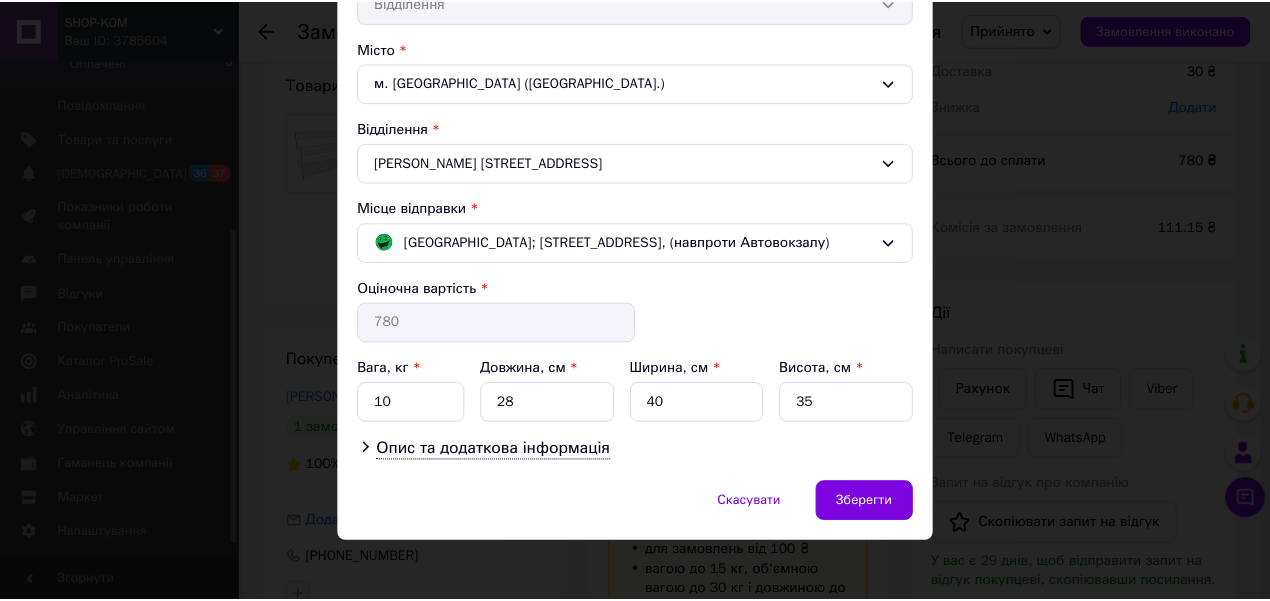 scroll, scrollTop: 516, scrollLeft: 0, axis: vertical 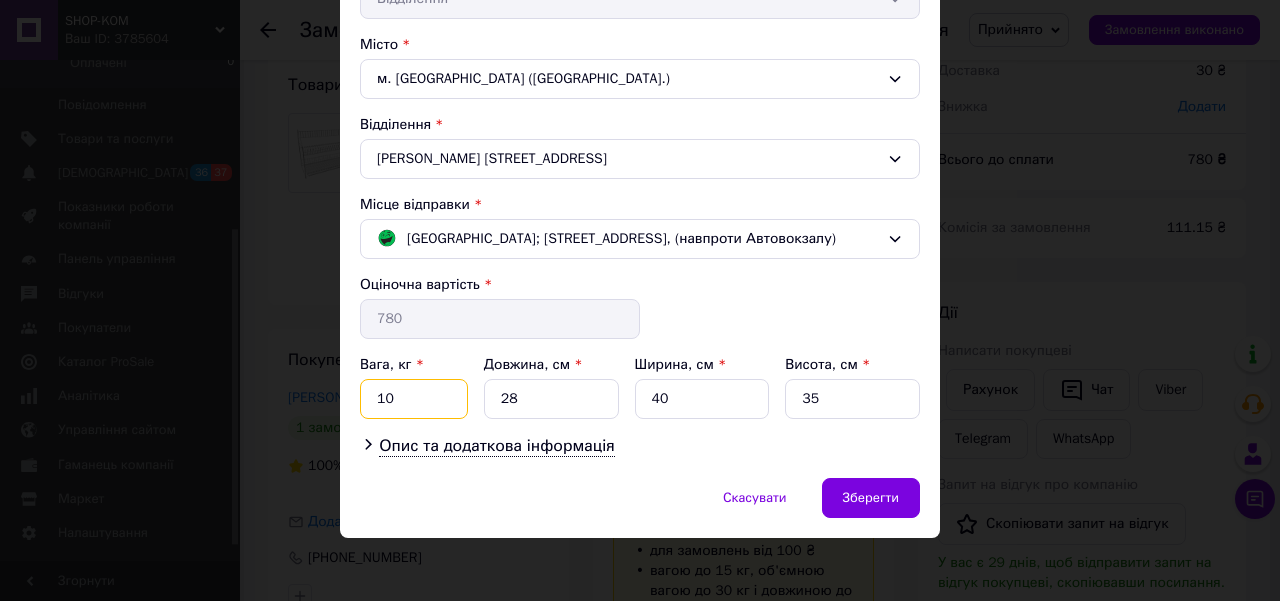 click on "10" at bounding box center (414, 399) 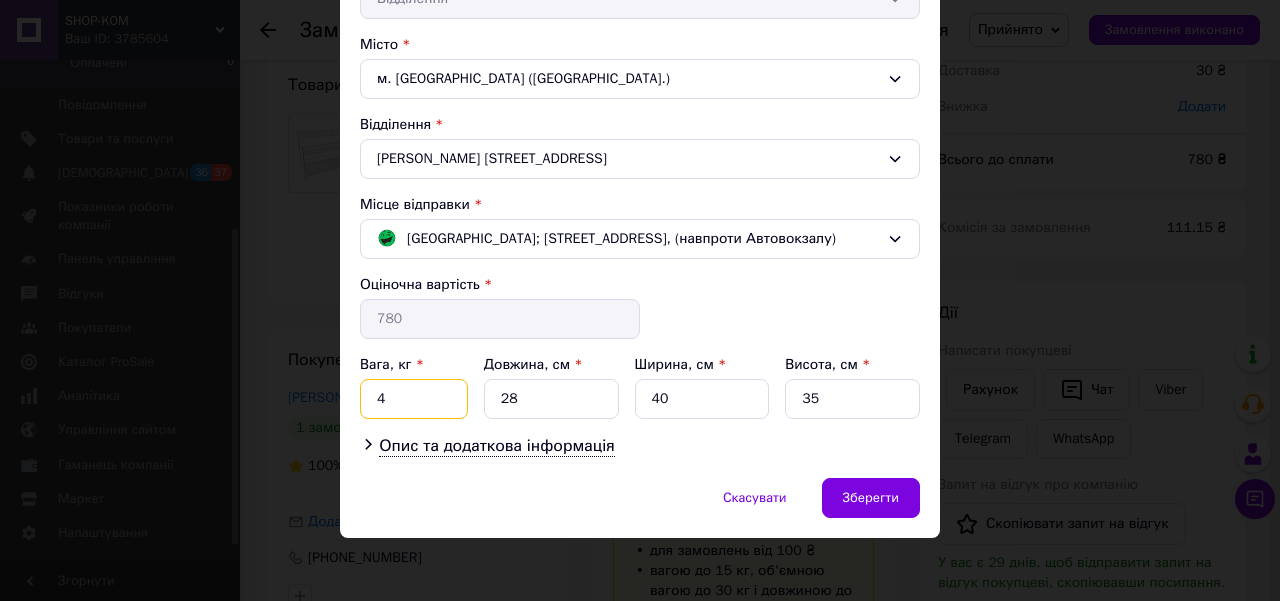 type on "4" 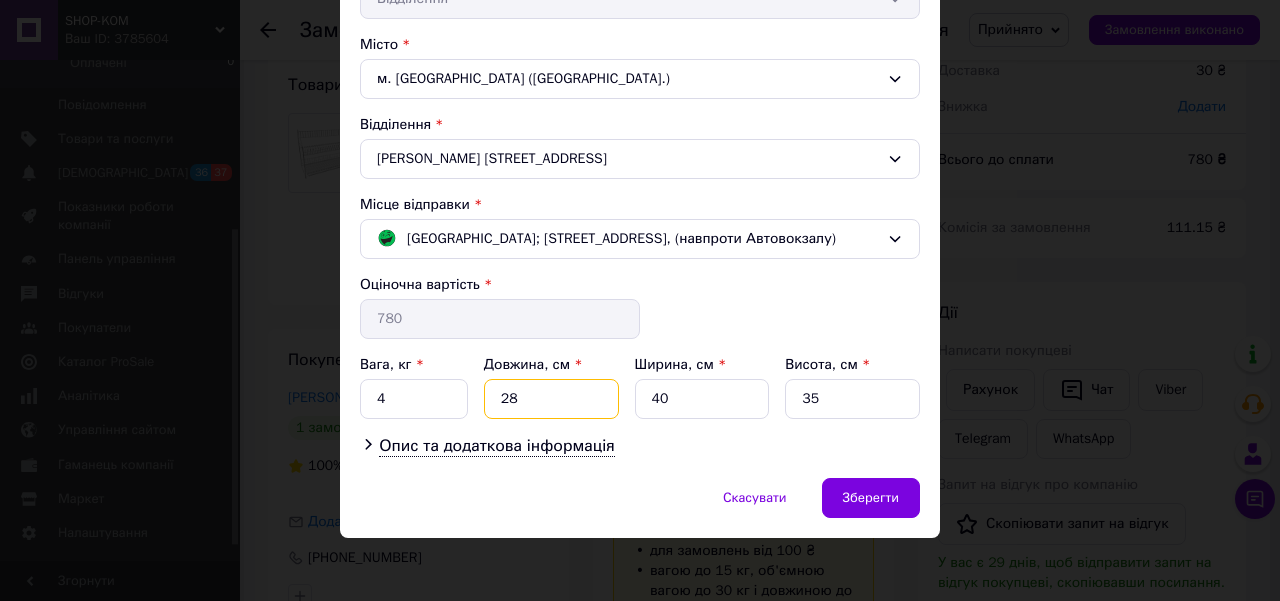 click on "28" at bounding box center [551, 399] 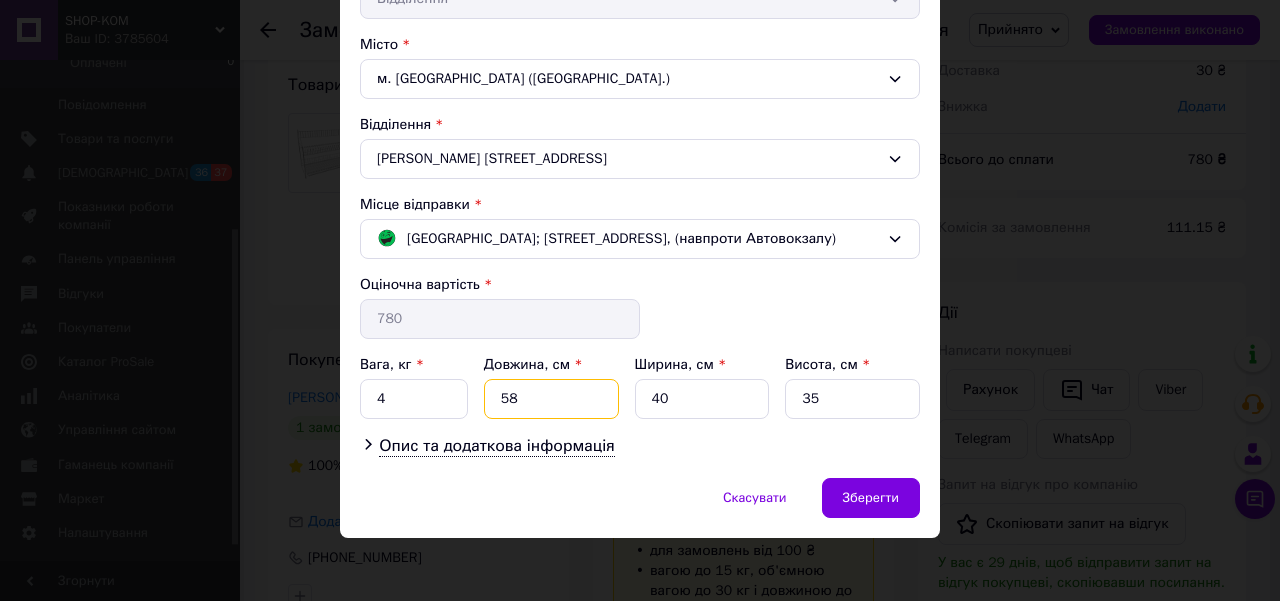 type on "58" 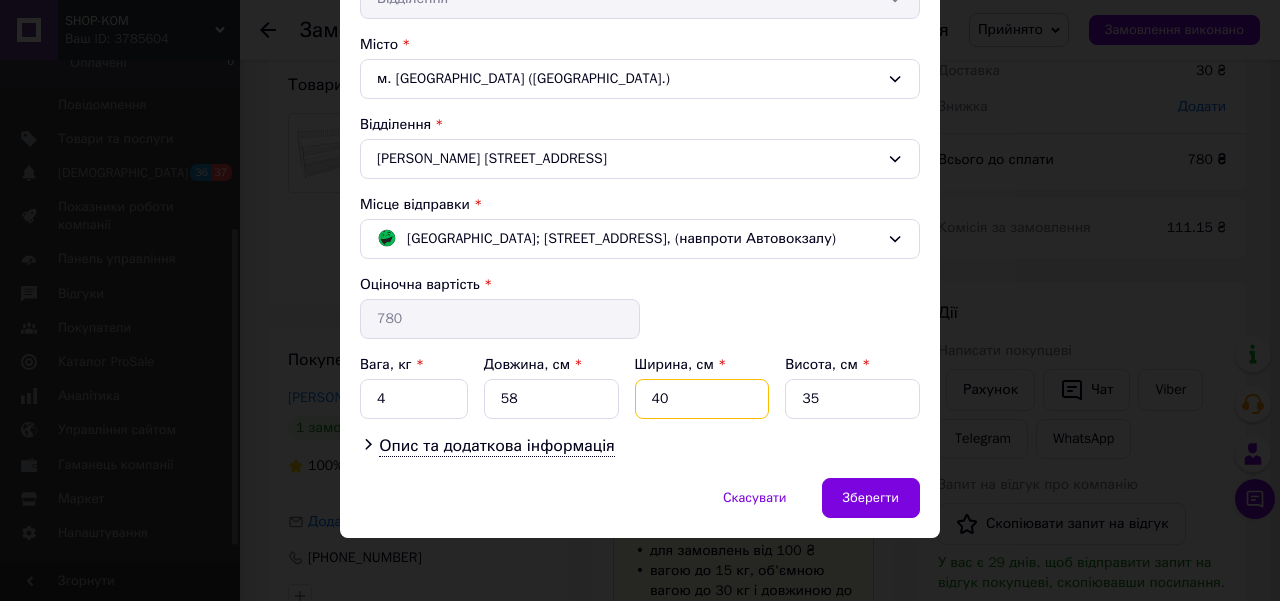click on "40" at bounding box center [702, 399] 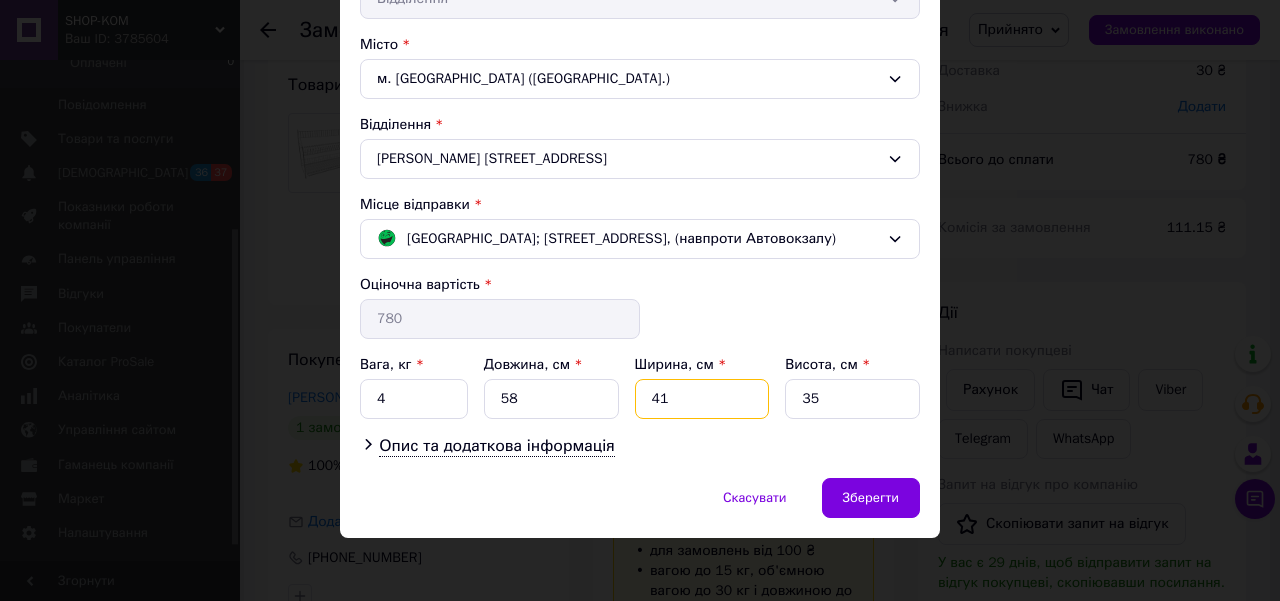 click on "41" at bounding box center [702, 399] 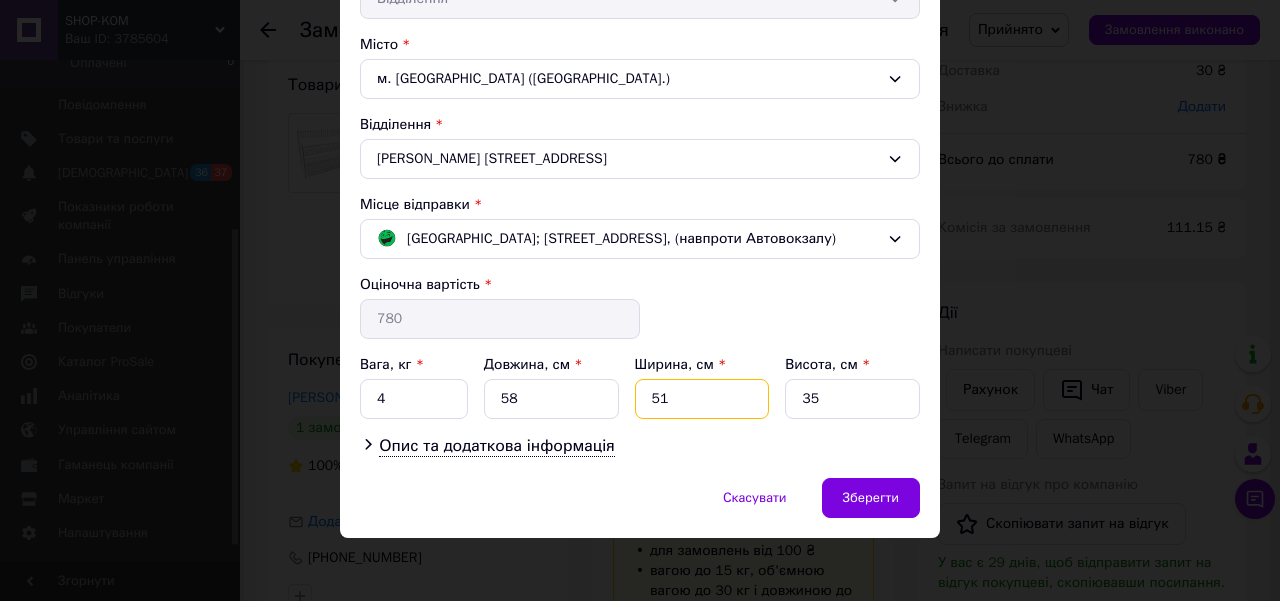 type on "51" 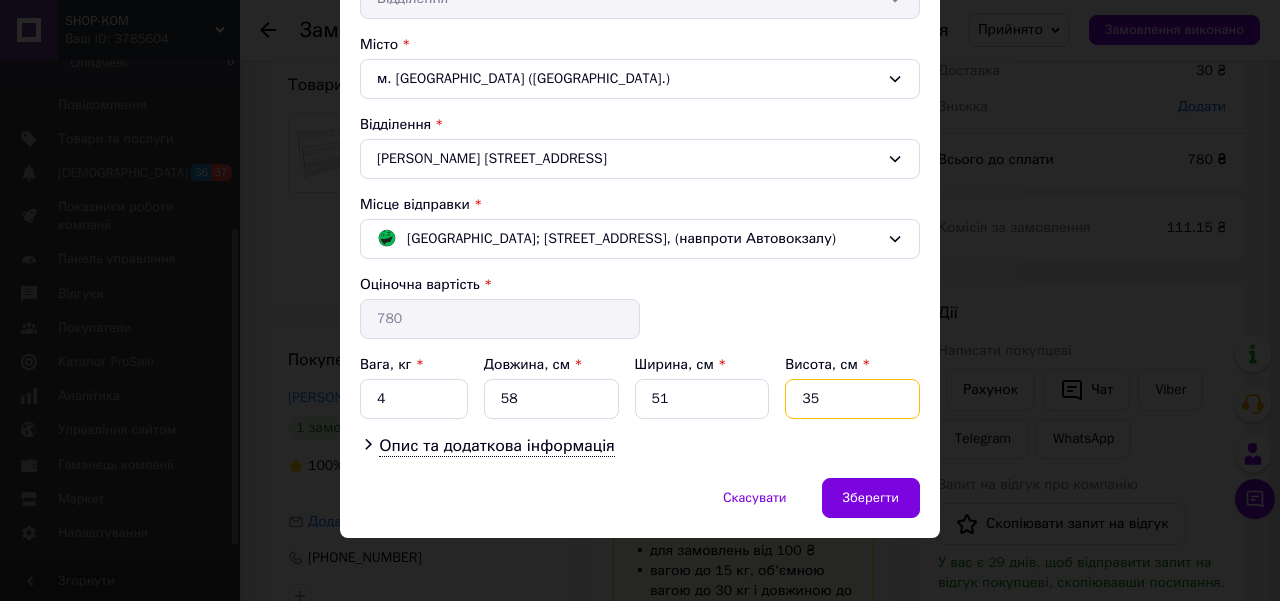 click on "35" at bounding box center (852, 399) 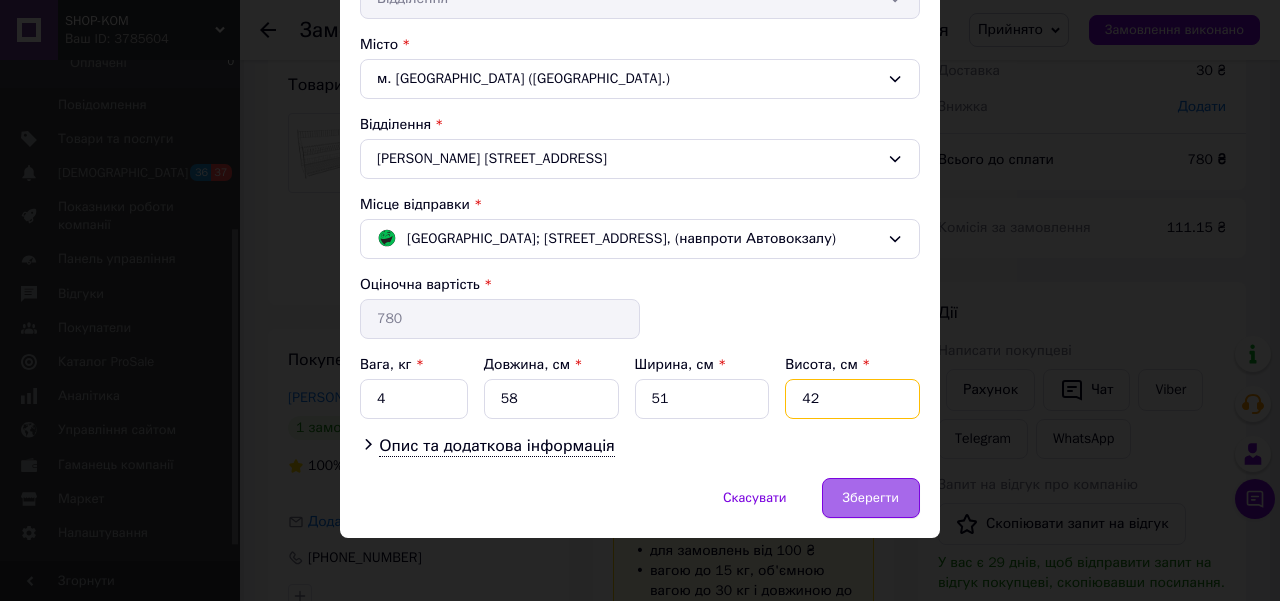 type on "42" 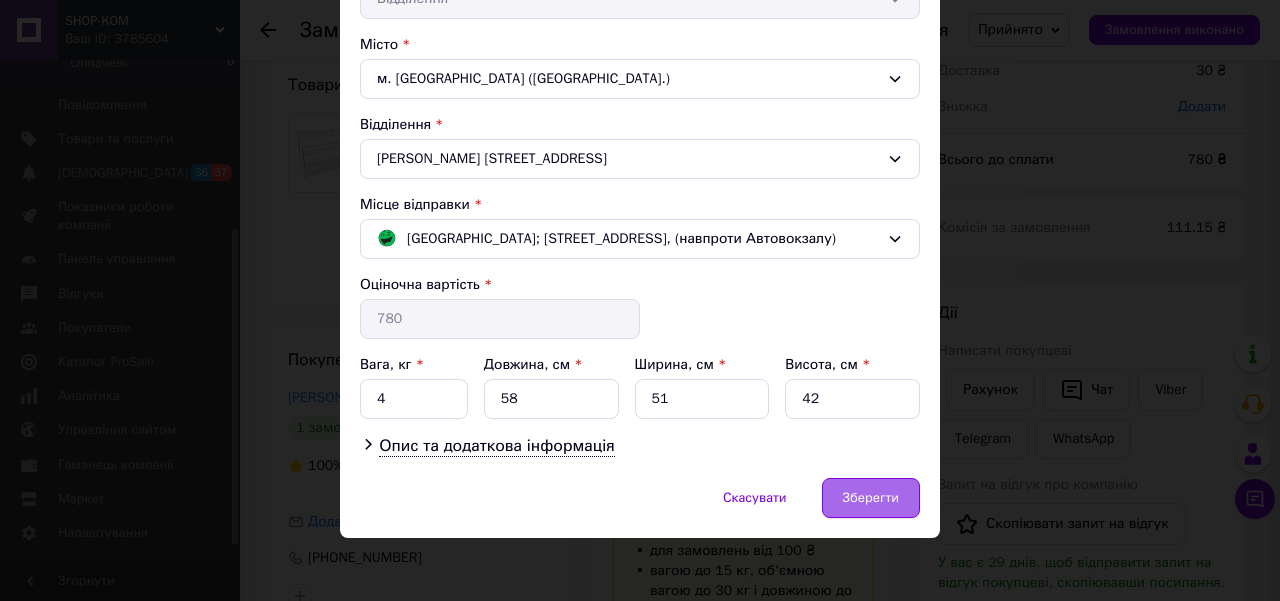 click on "Зберегти" at bounding box center (871, 498) 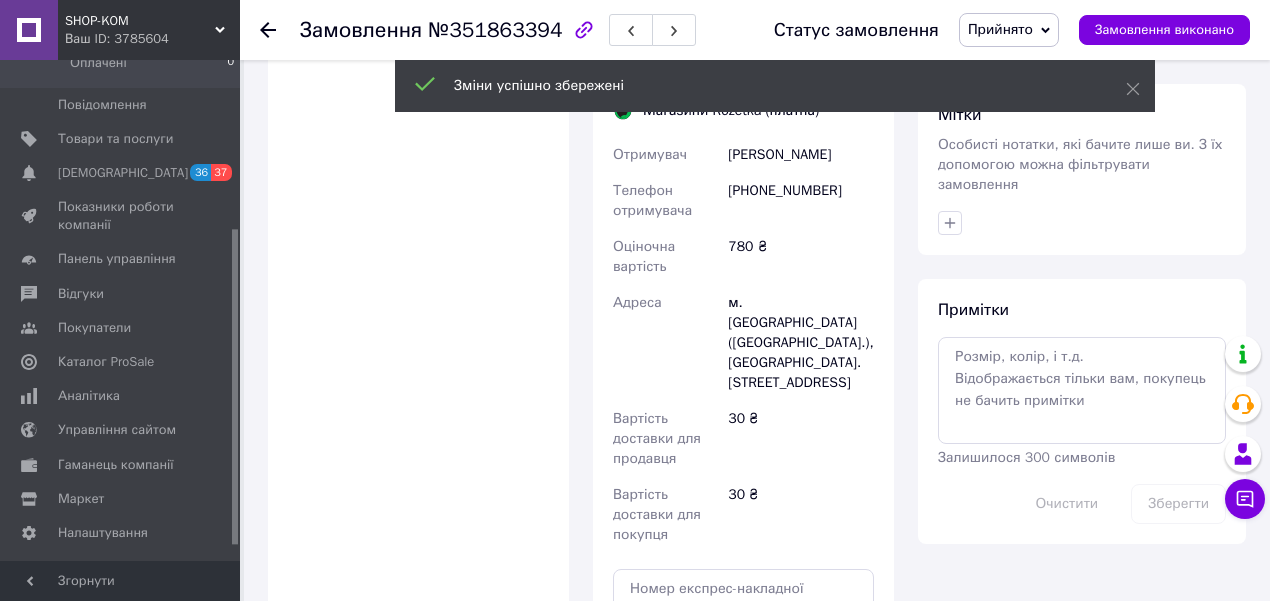 scroll, scrollTop: 1118, scrollLeft: 0, axis: vertical 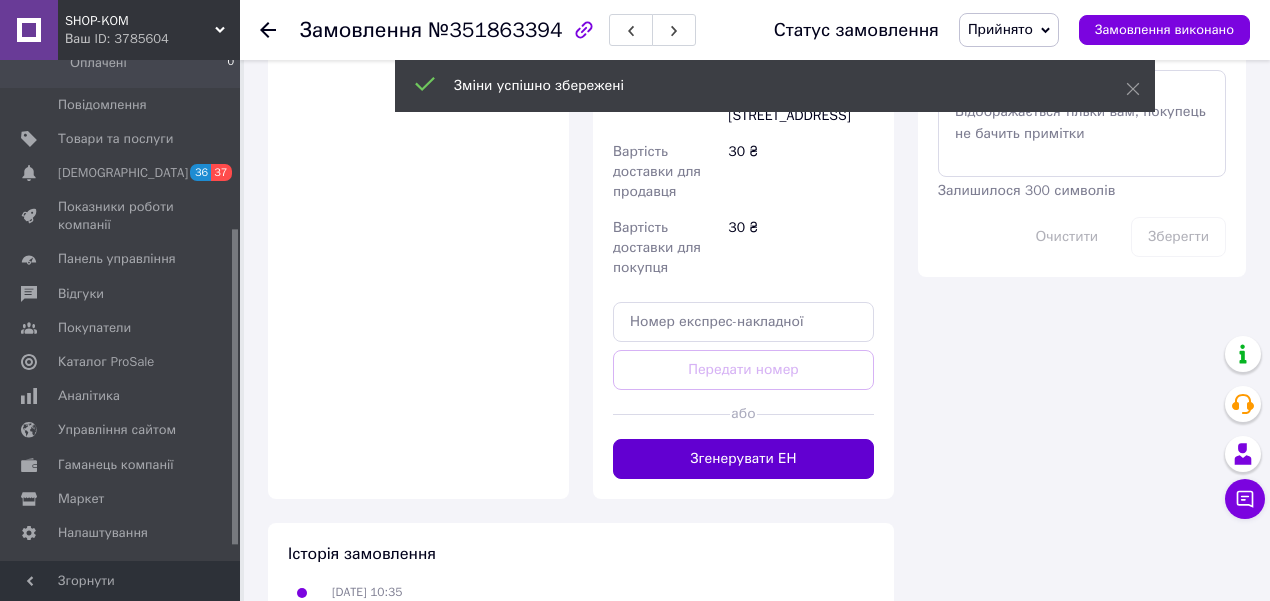 click on "Згенерувати ЕН" at bounding box center (743, 459) 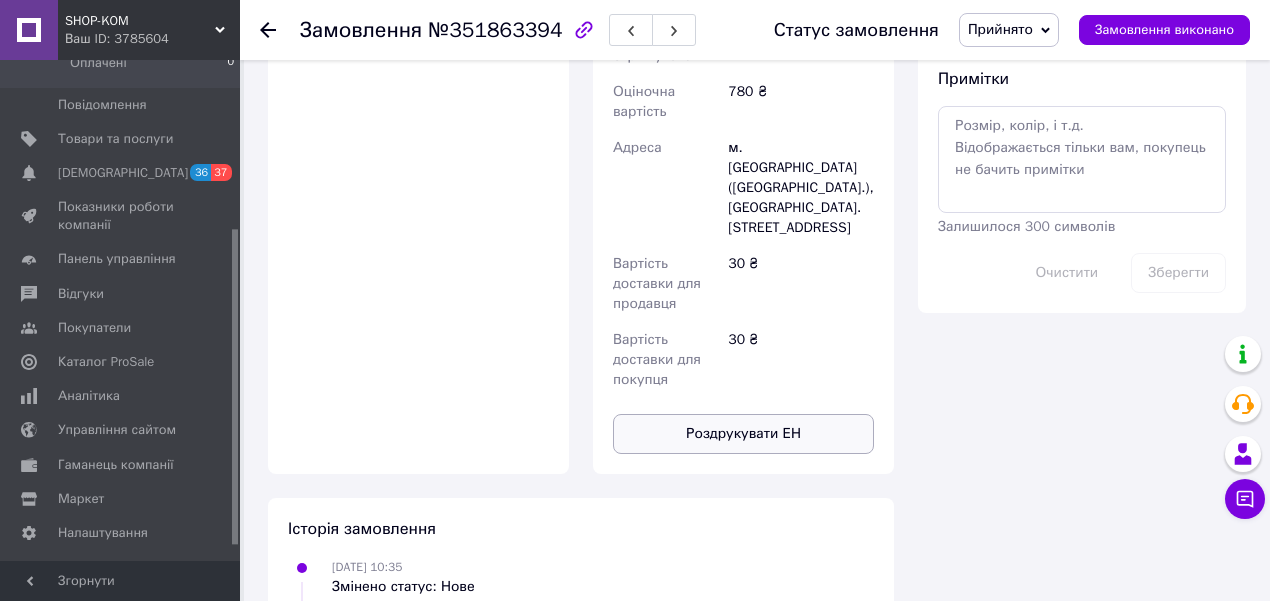 click on "Роздрукувати ЕН" at bounding box center (743, 434) 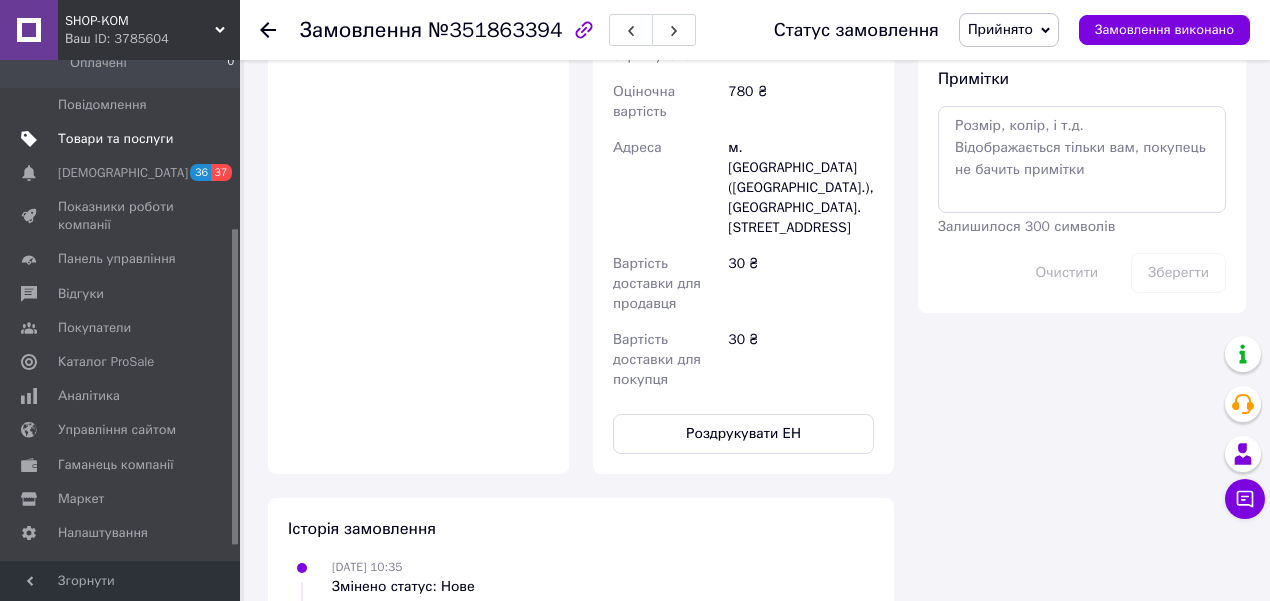 click on "Товари та послуги" at bounding box center (115, 139) 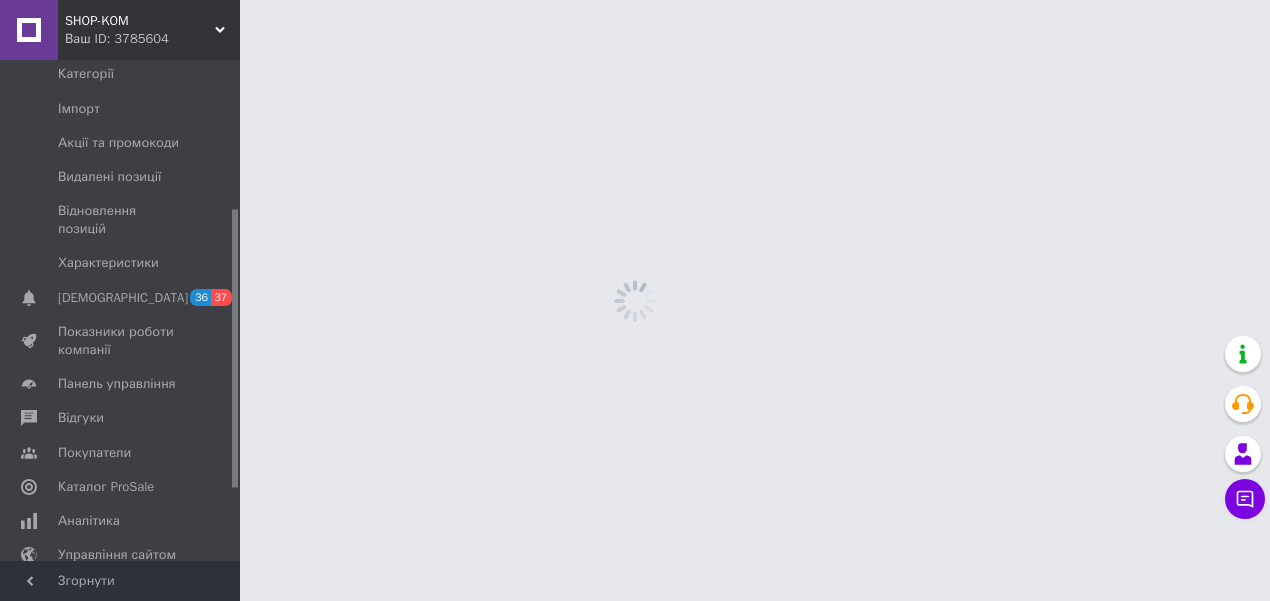 scroll, scrollTop: 0, scrollLeft: 0, axis: both 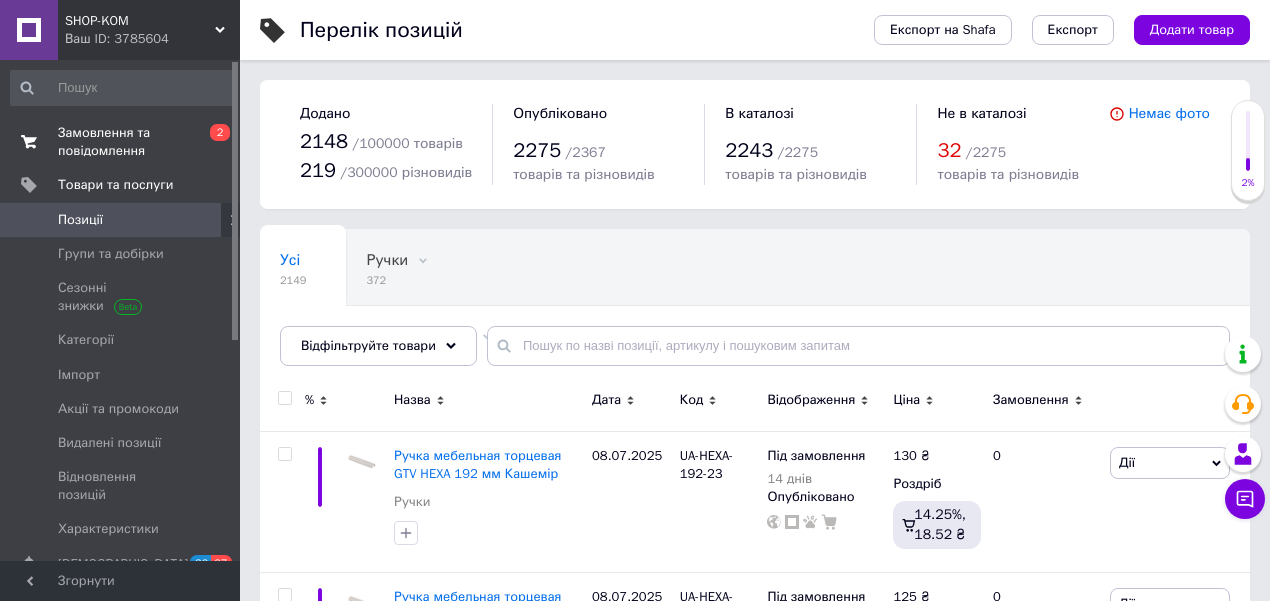 click on "Замовлення та повідомлення" at bounding box center (121, 142) 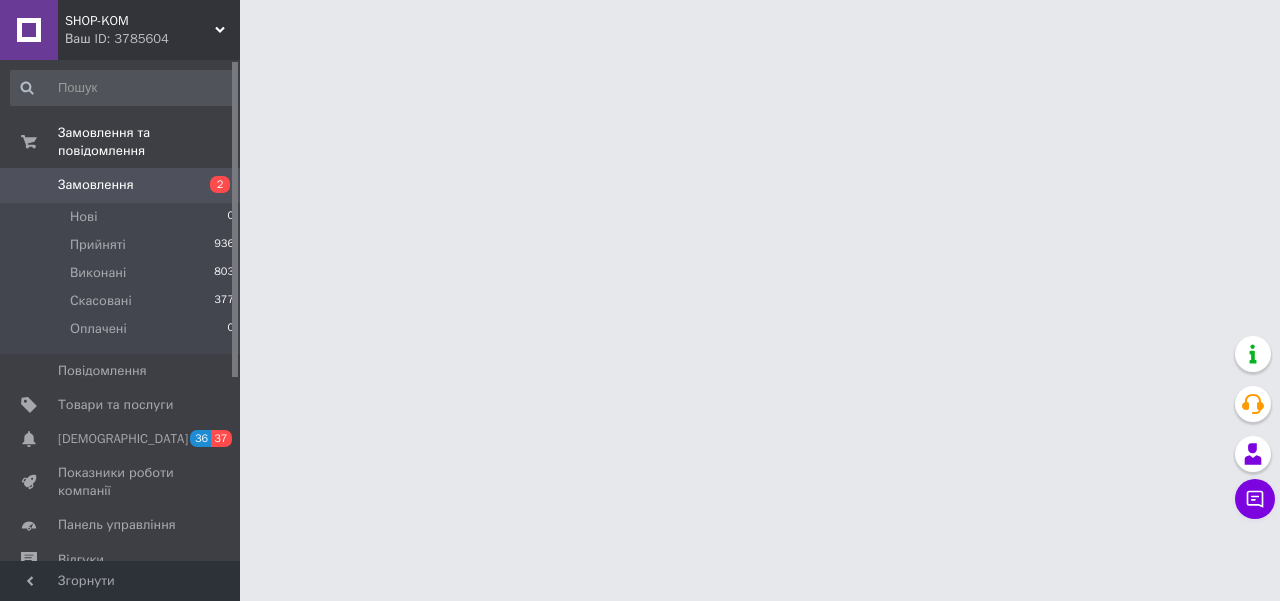 click on "Замовлення" at bounding box center (96, 185) 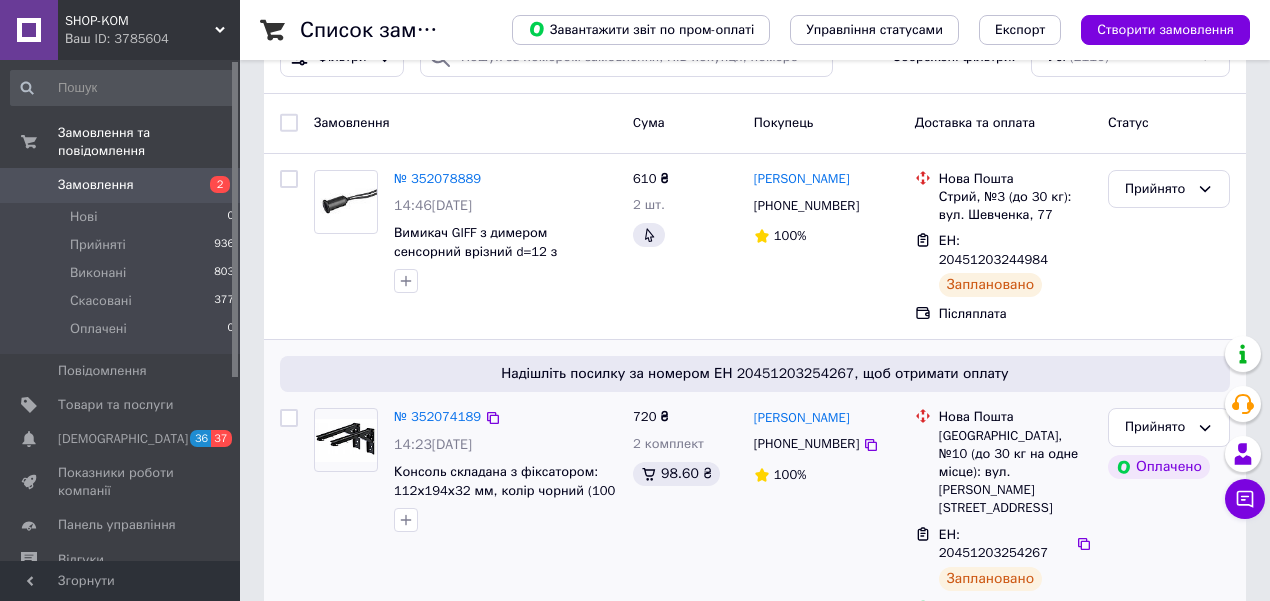 scroll, scrollTop: 66, scrollLeft: 0, axis: vertical 